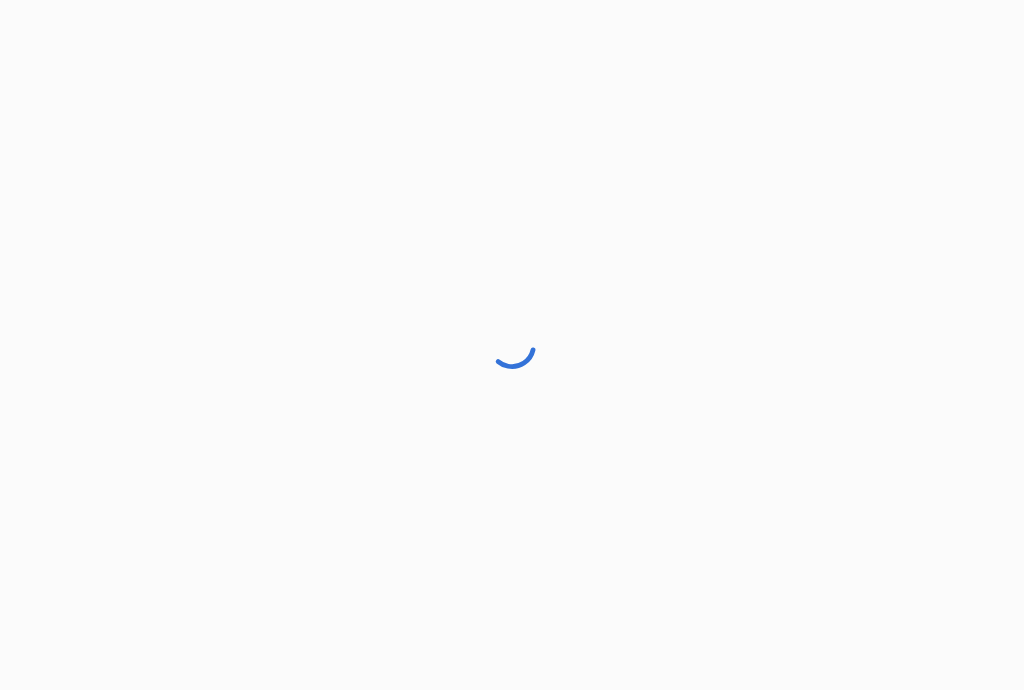 scroll, scrollTop: 0, scrollLeft: 0, axis: both 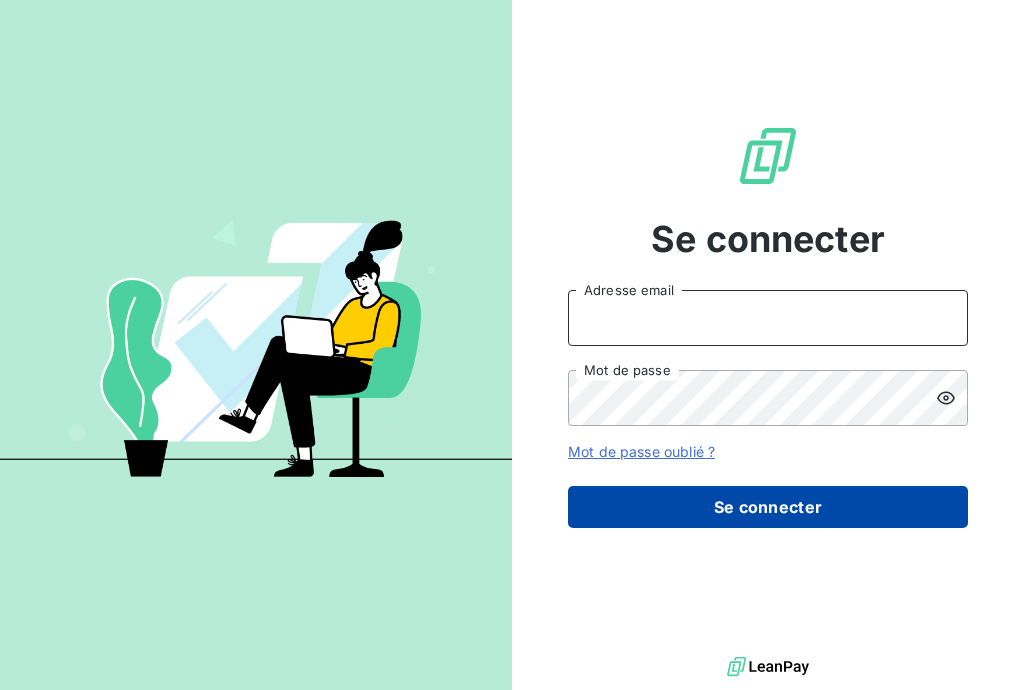 type on "[EMAIL_ADDRESS][DOMAIN_NAME]" 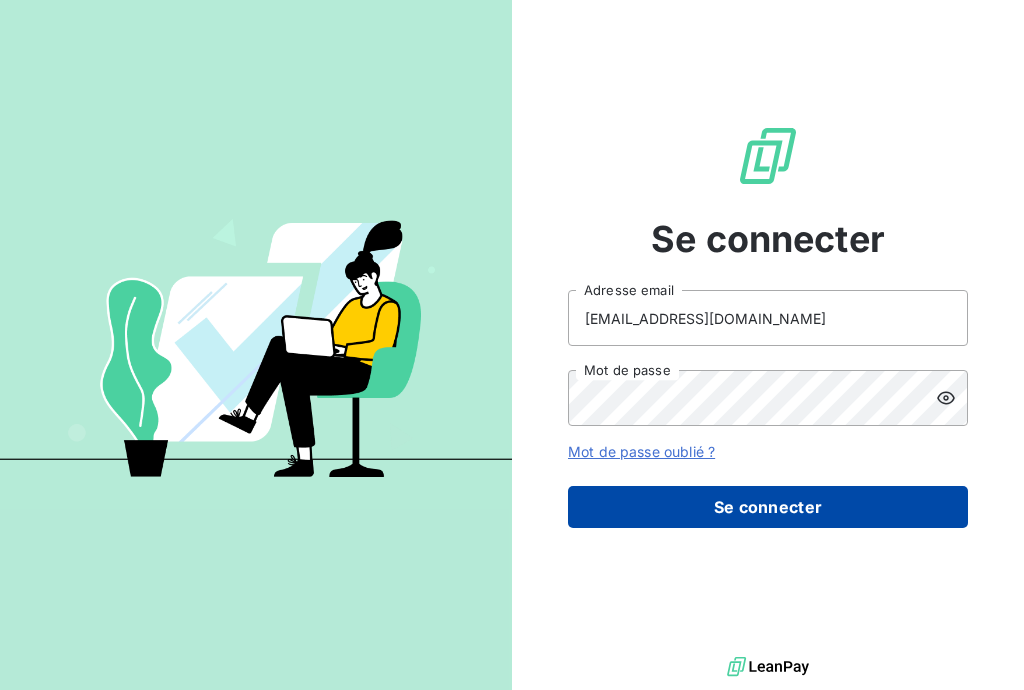 click on "Se connecter" at bounding box center [768, 507] 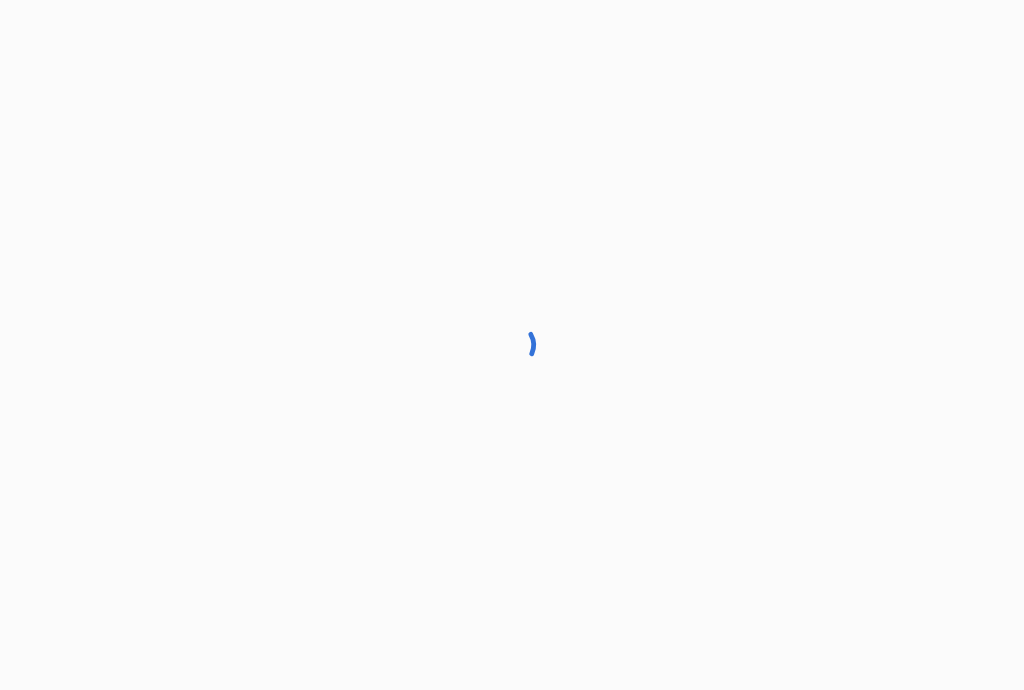 scroll, scrollTop: 0, scrollLeft: 0, axis: both 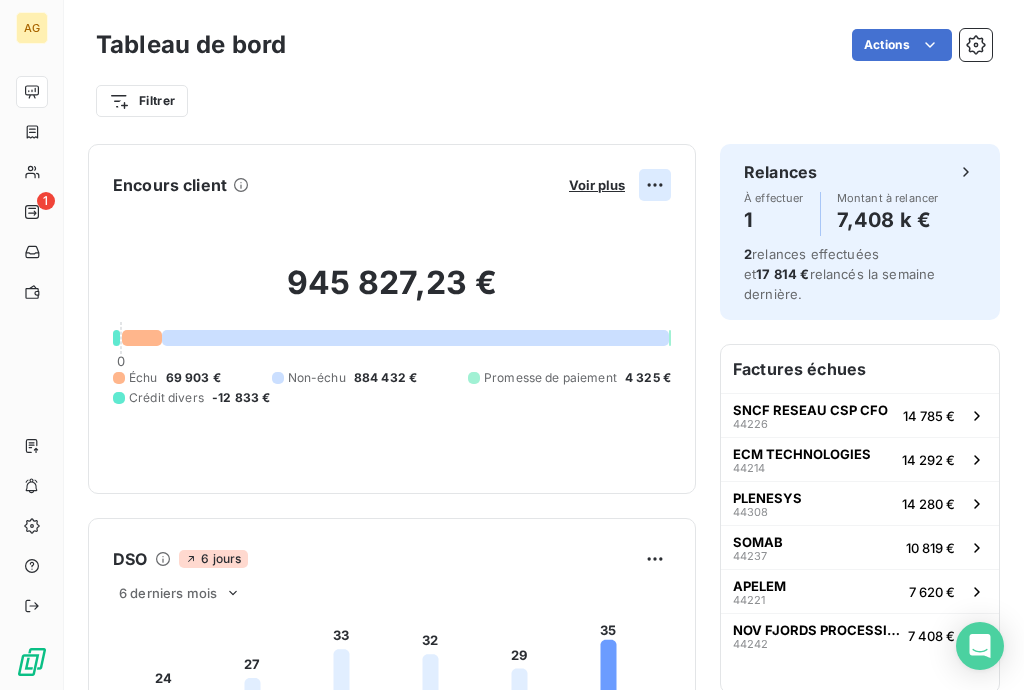 click on "AG 1 Tableau de bord Actions Filtrer Encours client   Voir plus 945 827,23 € 0 Échu 69 903 € Non-échu 884 432 €   Promesse de paiement 4 325 € Crédit divers -12 833 € DSO 6 jours 6 derniers mois 24 27 33 32 29 35 [DATE] Févr. [DATE] Mars [DATE] Avr. [DATE] Mai [DATE] Juin [DATE] Juil. 25 Activité récente Chiffre d'affaires mensuel Voir plus Balance âgée Voir plus Relances par montant Encaissements Prévisionnel basé sur le délai moyen de paiement des 3 derniers mois Relances À effectuer 1 Montant à relancer 7,408 k € 2  relances effectuées et  17 814 €  relancés la semaine dernière. Factures échues SNCF RESEAU CSP CFO 44226 14 785 € ECM TECHNOLOGIES 44214 14 292 € PLENESYS 44308 14 280 € SOMAB 44237 10 819 € APELEM 44221 7 620 € NOV FJORDS PROCESSING MIDDLE EAST 44242 7 408 € Principaux débiteurs BASIS ELECTRONIQUE DE PUISSANCE 421 164 € BERNARD & BONNEFOND 117 876 € SNCF RESEAU CSP CFO" at bounding box center [512, 345] 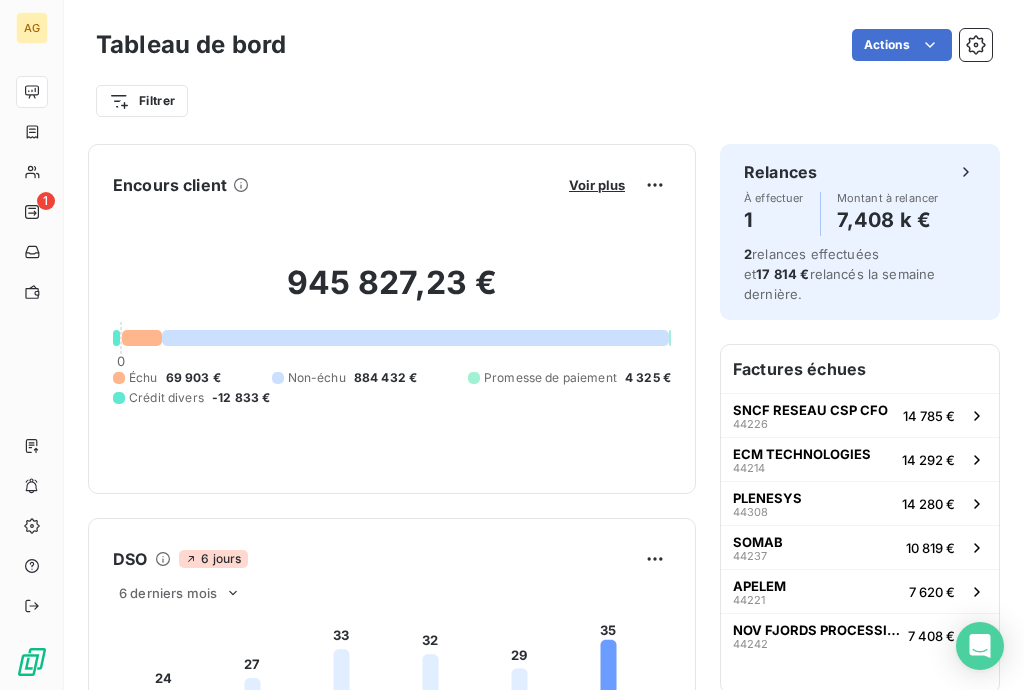 click on "AG 1 Tableau de bord Actions Filtrer Encours client   Voir plus 945 827,23 € 0 Échu 69 903 € Non-échu 884 432 €   Promesse de paiement 4 325 € Crédit divers -12 833 € DSO 6 jours 6 derniers mois 24 27 33 32 29 35 [DATE] Févr. [DATE] Mars [DATE] Avr. [DATE] Mai [DATE] Juin [DATE] Juil. 25 Activité récente Chiffre d'affaires mensuel Voir plus Balance âgée Voir plus Relances par montant Encaissements Prévisionnel basé sur le délai moyen de paiement des 3 derniers mois Relances À effectuer 1 Montant à relancer 7,408 k € 2  relances effectuées et  17 814 €  relancés la semaine dernière. Factures échues SNCF RESEAU CSP CFO 44226 14 785 € ECM TECHNOLOGIES 44214 14 292 € PLENESYS 44308 14 280 € SOMAB 44237 10 819 € APELEM 44221 7 620 € NOV FJORDS PROCESSING MIDDLE EAST 44242 7 408 € Principaux débiteurs BASIS ELECTRONIQUE DE PUISSANCE 421 164 € BERNARD & BONNEFOND 117 876 € SNCF RESEAU CSP CFO" at bounding box center (512, 345) 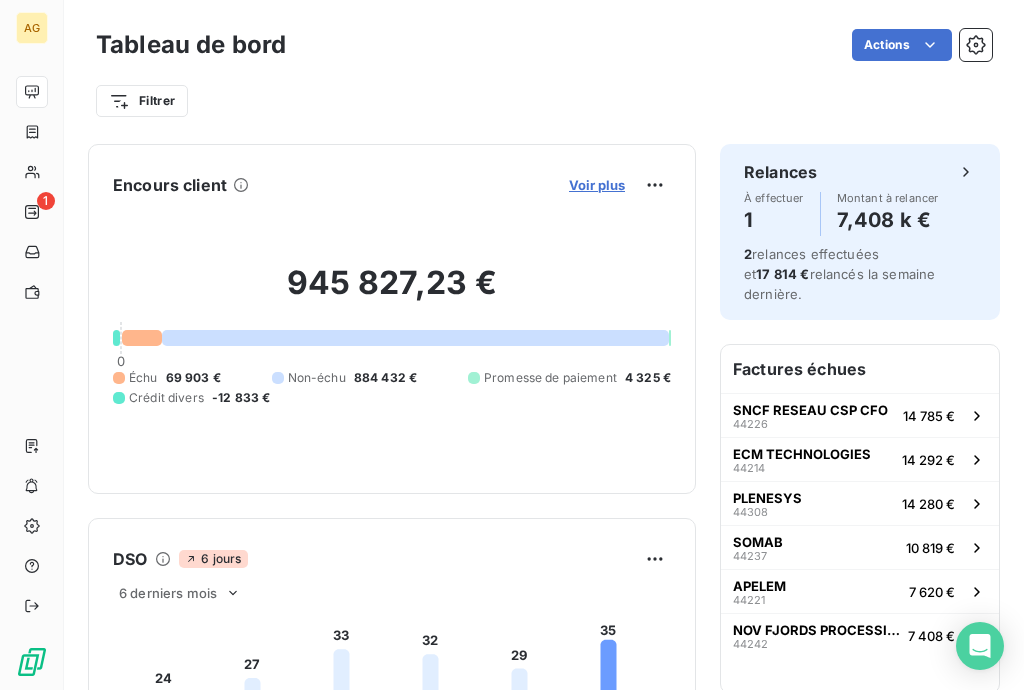 click on "Voir plus" at bounding box center [597, 185] 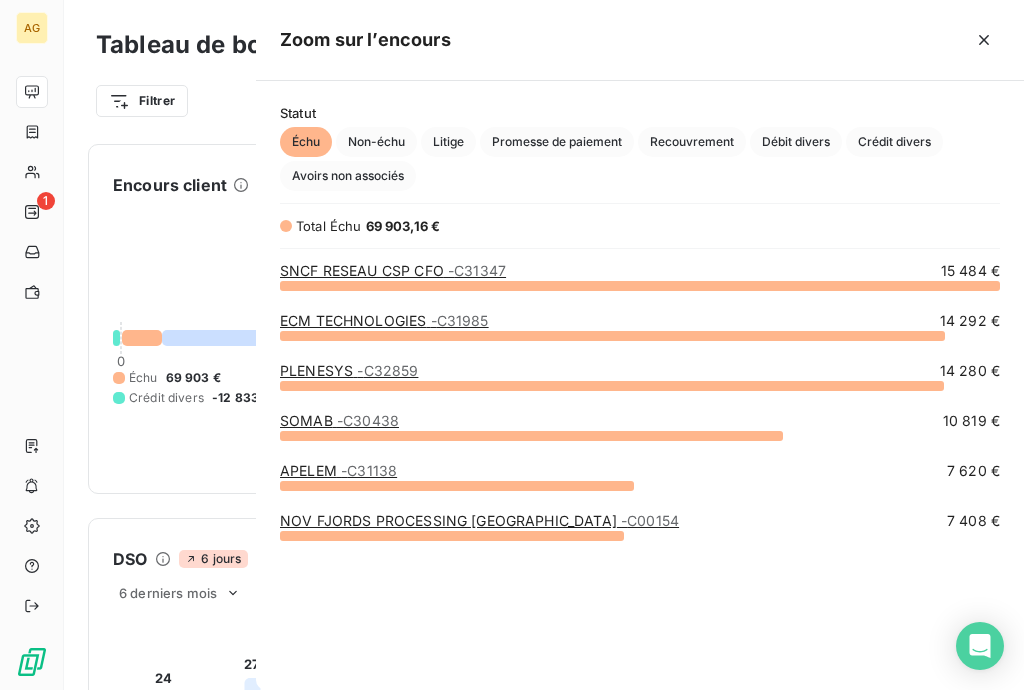 scroll, scrollTop: 13, scrollLeft: 12, axis: both 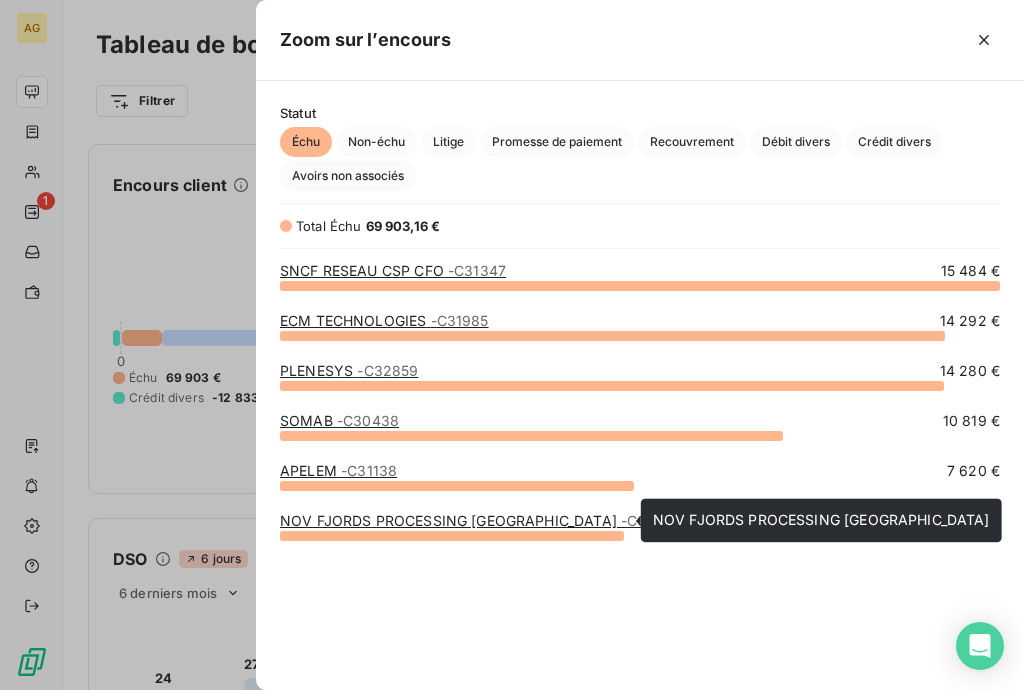 click on "NOV FJORDS PROCESSING MIDDLE EAST   -  C00154" at bounding box center [479, 520] 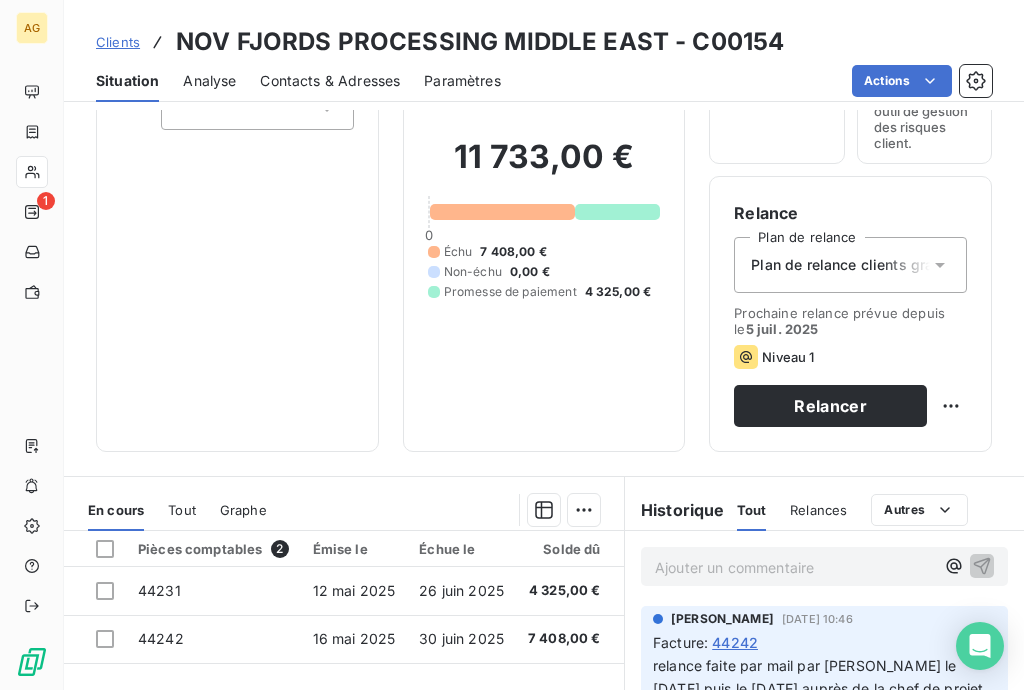 scroll, scrollTop: 320, scrollLeft: 0, axis: vertical 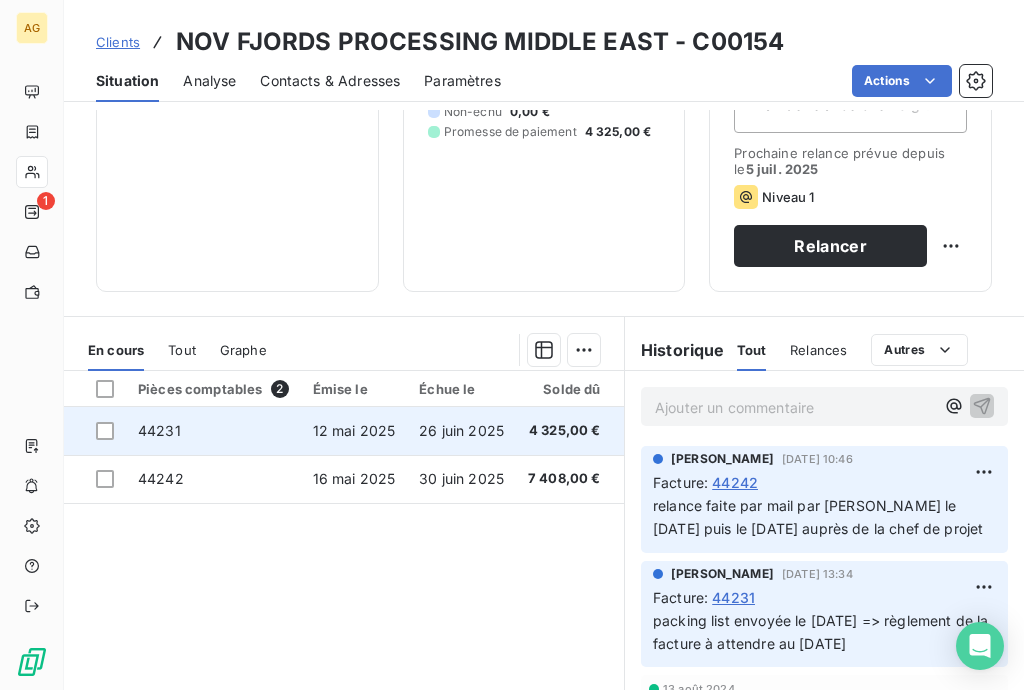 click on "26 juin 2025" at bounding box center (461, 431) 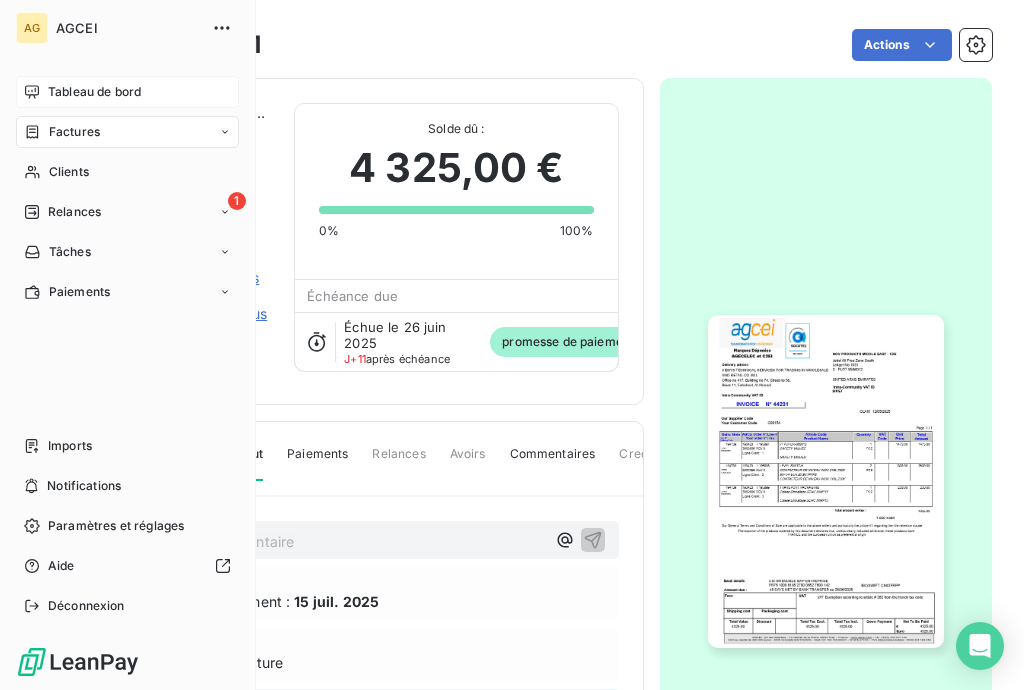 click on "Tableau de bord" at bounding box center (127, 92) 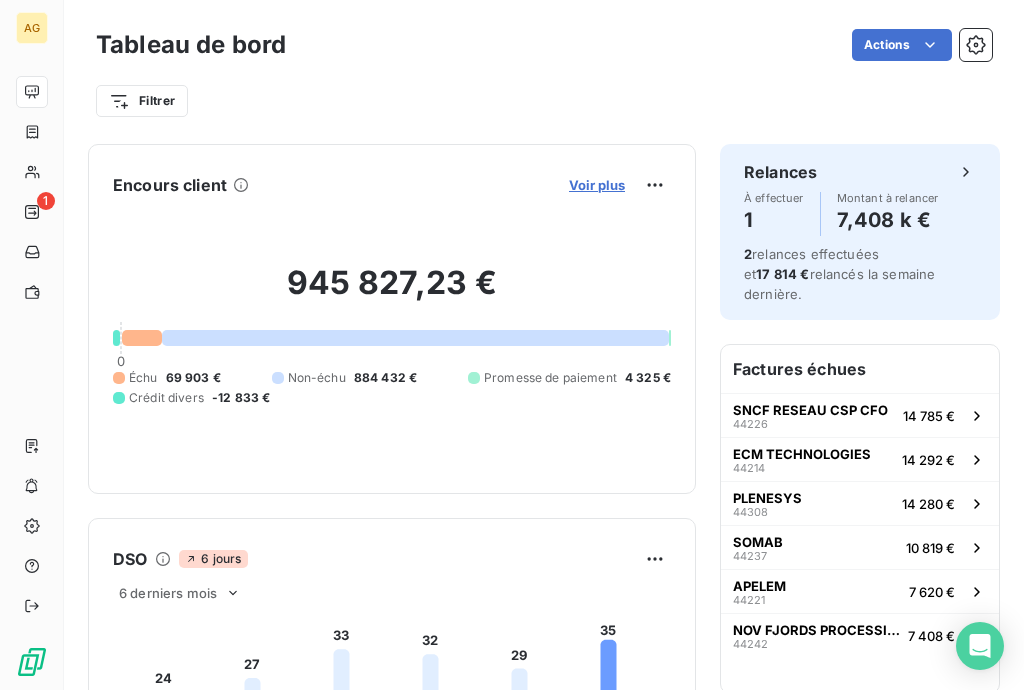 click on "Voir plus" at bounding box center [597, 185] 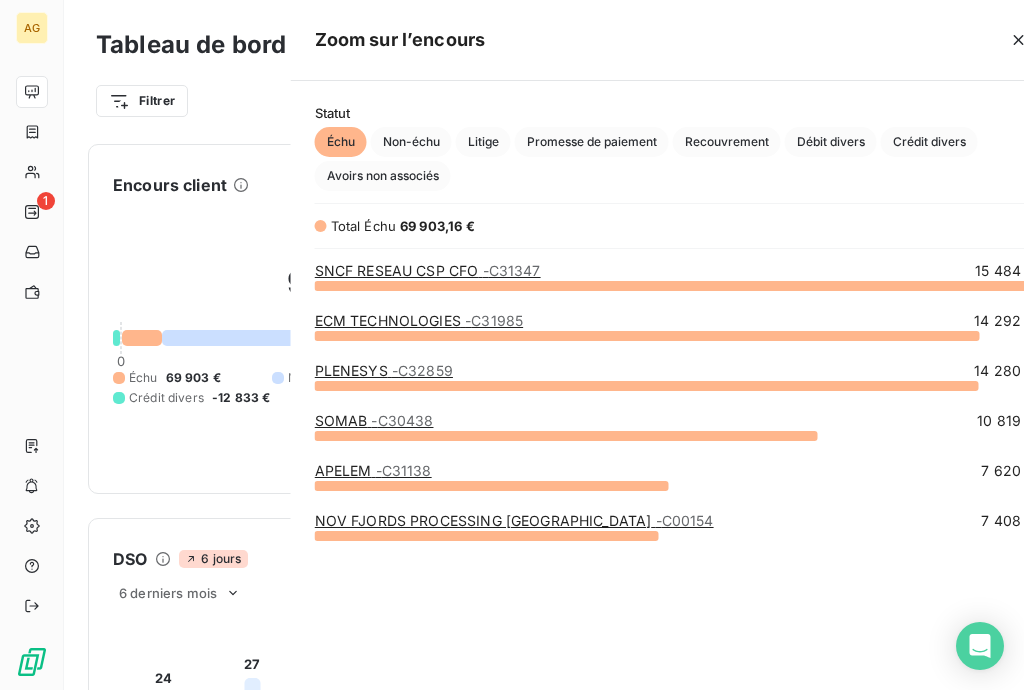 scroll, scrollTop: 12, scrollLeft: 12, axis: both 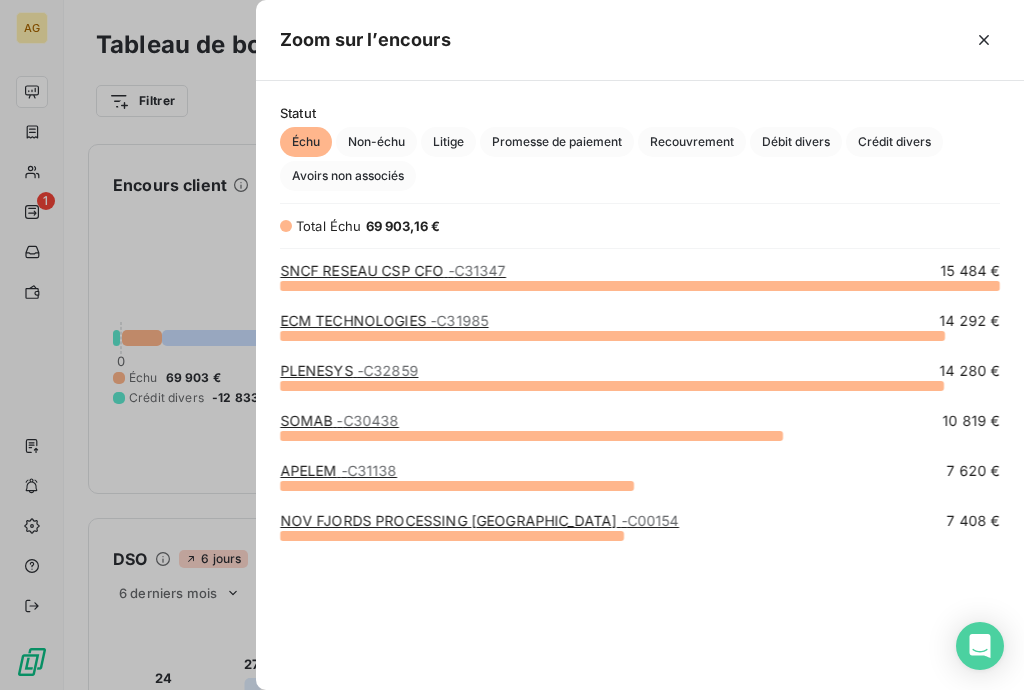 click on "NOV FJORDS PROCESSING MIDDLE EAST   -  C00154" at bounding box center [479, 520] 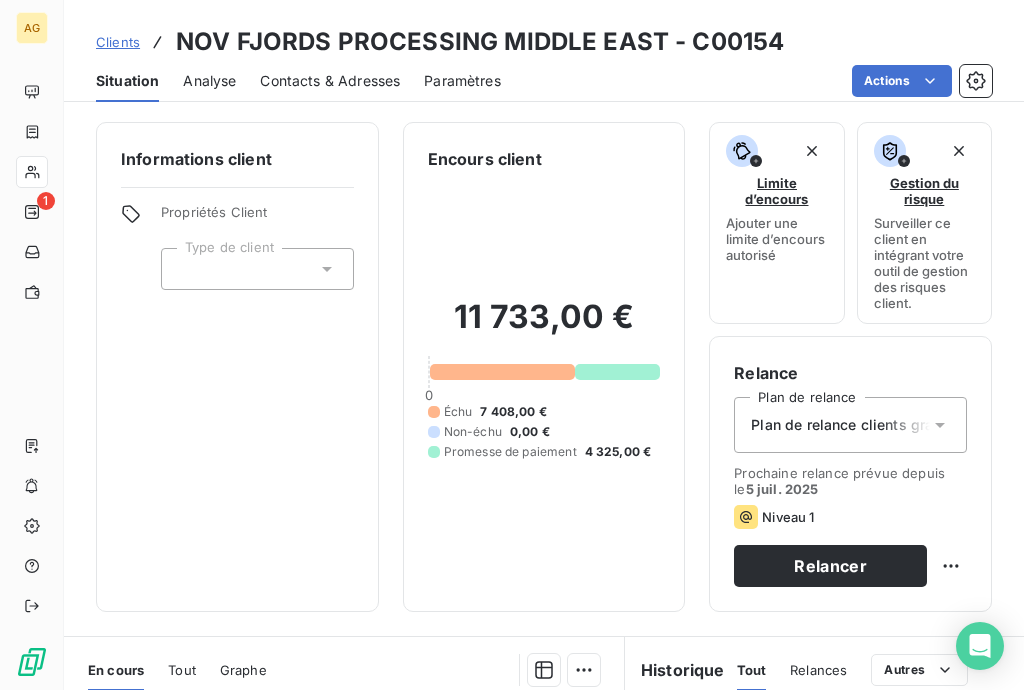 scroll, scrollTop: 320, scrollLeft: 0, axis: vertical 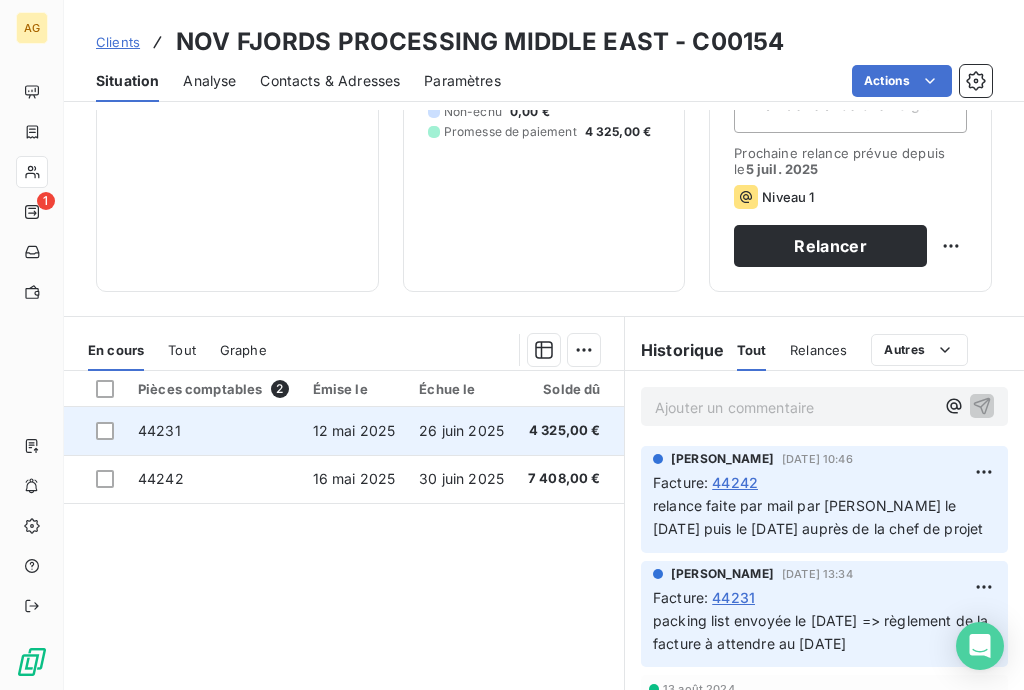 click on "26 juin 2025" at bounding box center [461, 430] 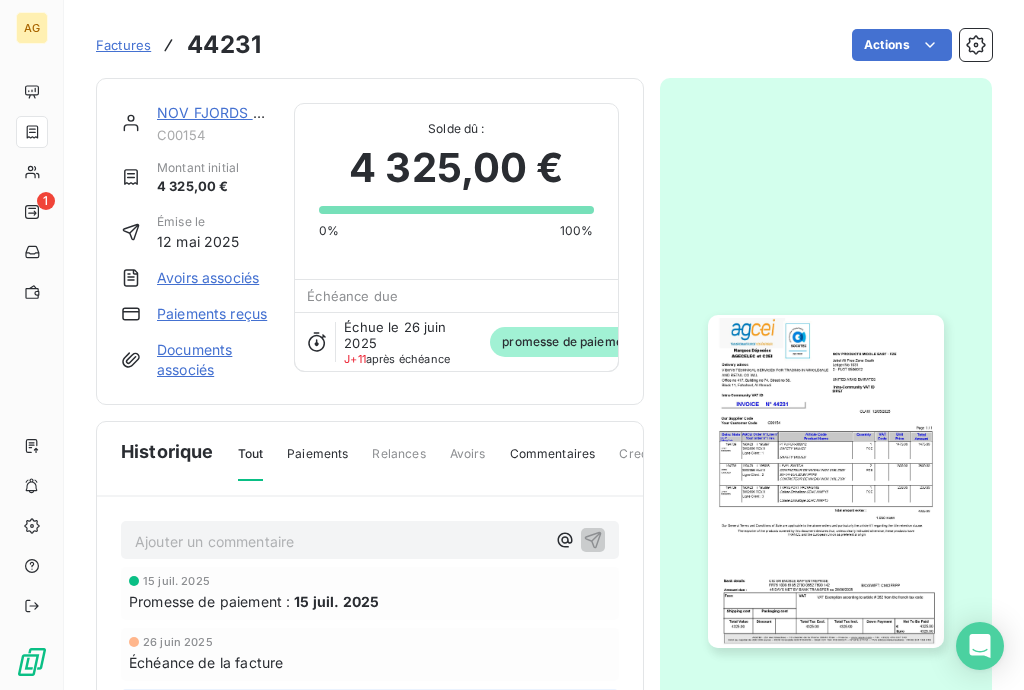 scroll, scrollTop: 160, scrollLeft: 0, axis: vertical 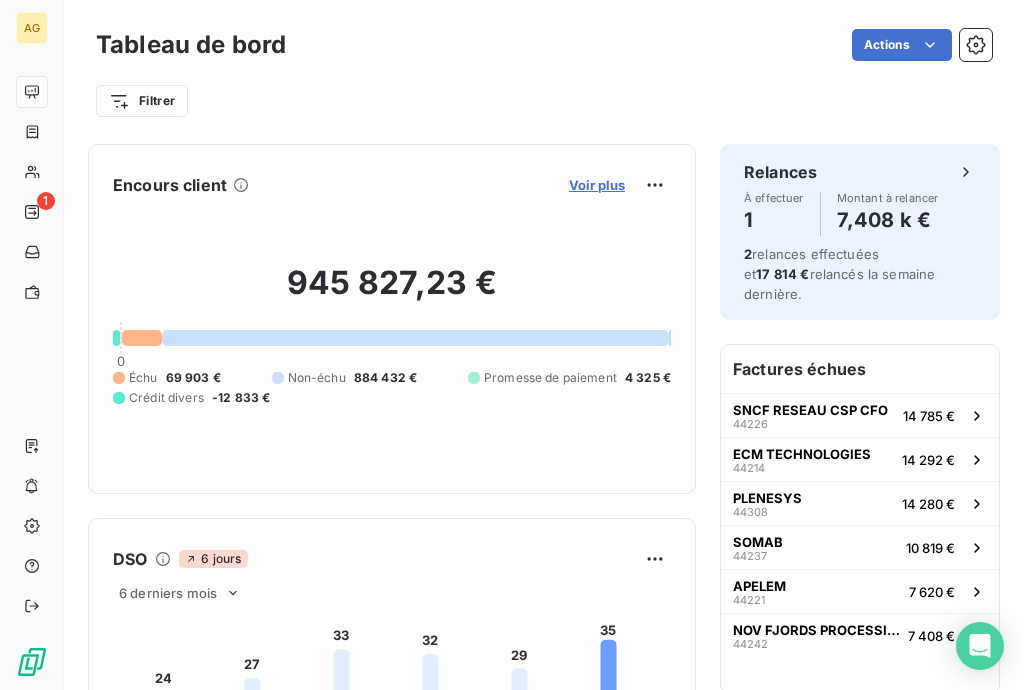 click on "Voir plus" at bounding box center (597, 185) 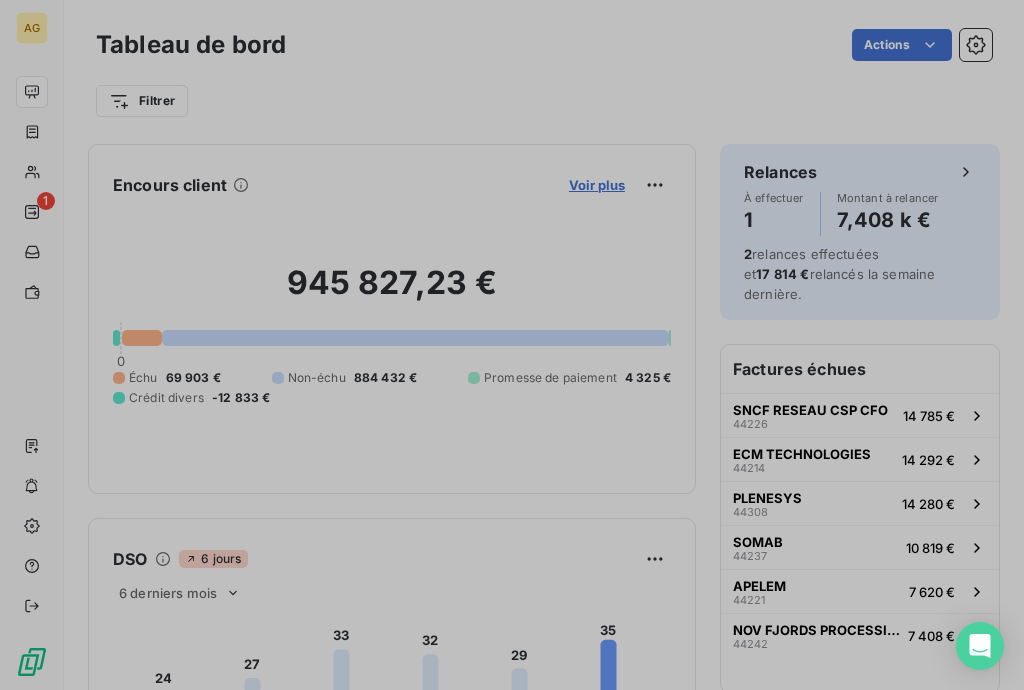 scroll, scrollTop: 12, scrollLeft: 12, axis: both 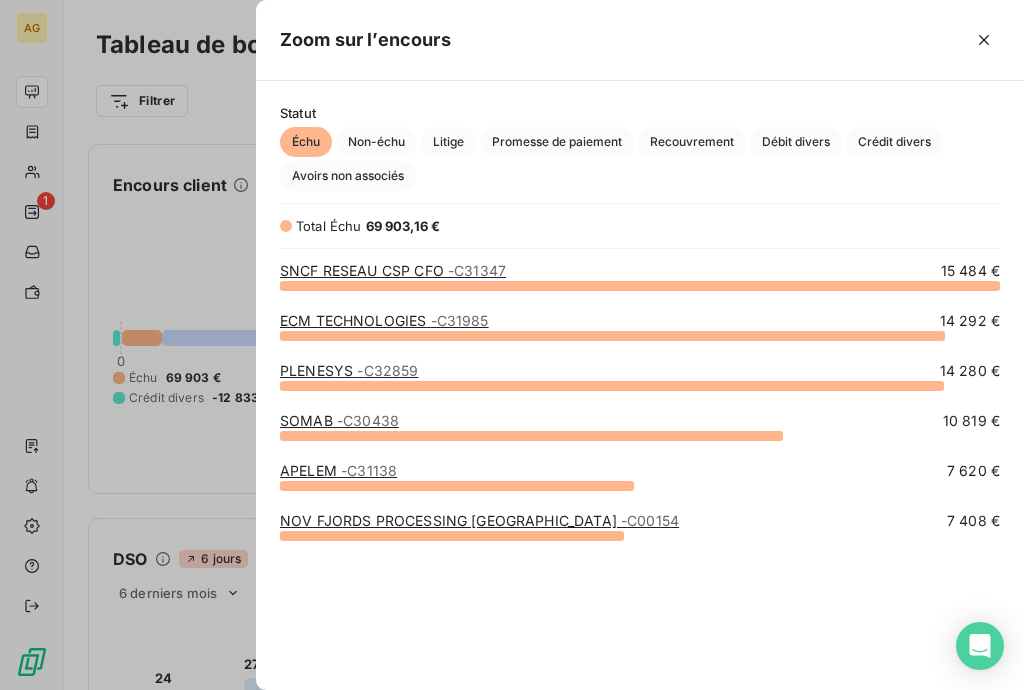 click at bounding box center (612, 336) 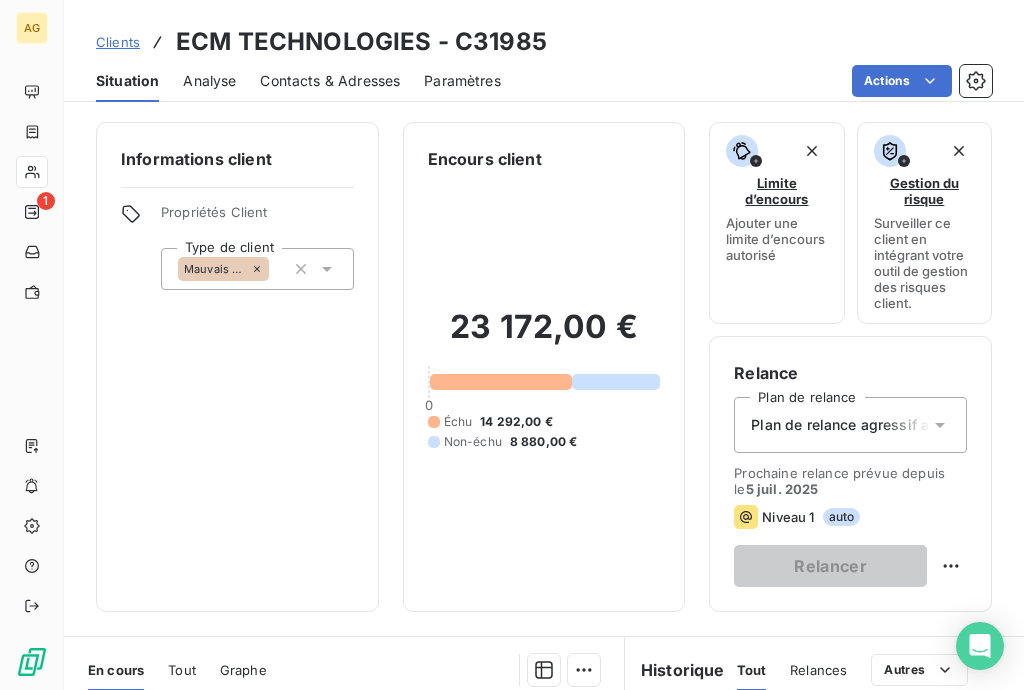 scroll, scrollTop: 160, scrollLeft: 0, axis: vertical 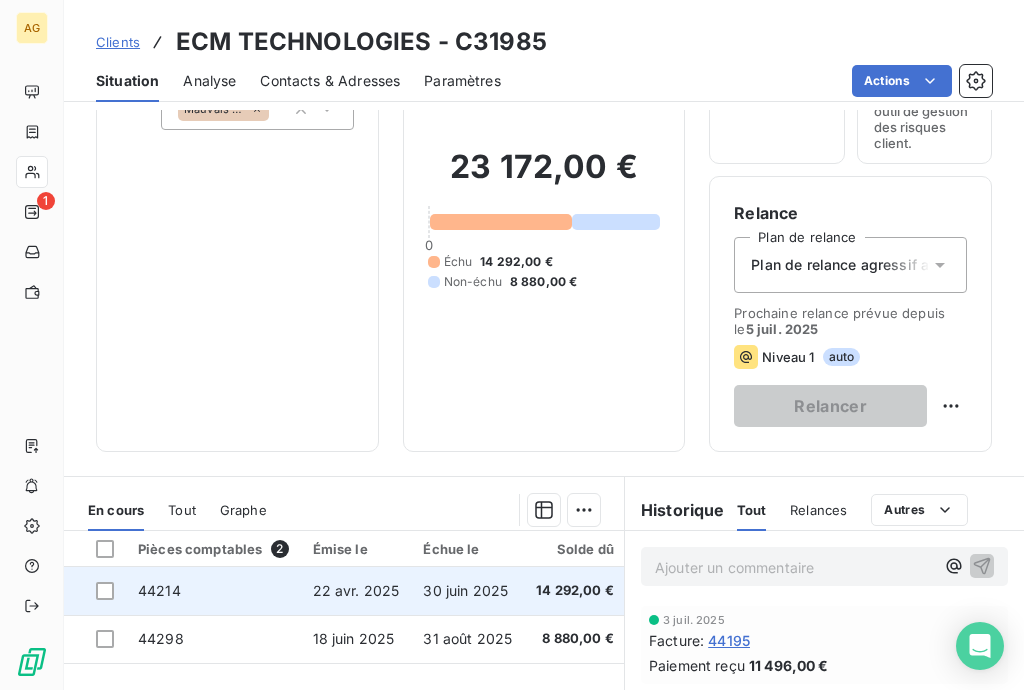 click on "22 avr. 2025" at bounding box center (356, 590) 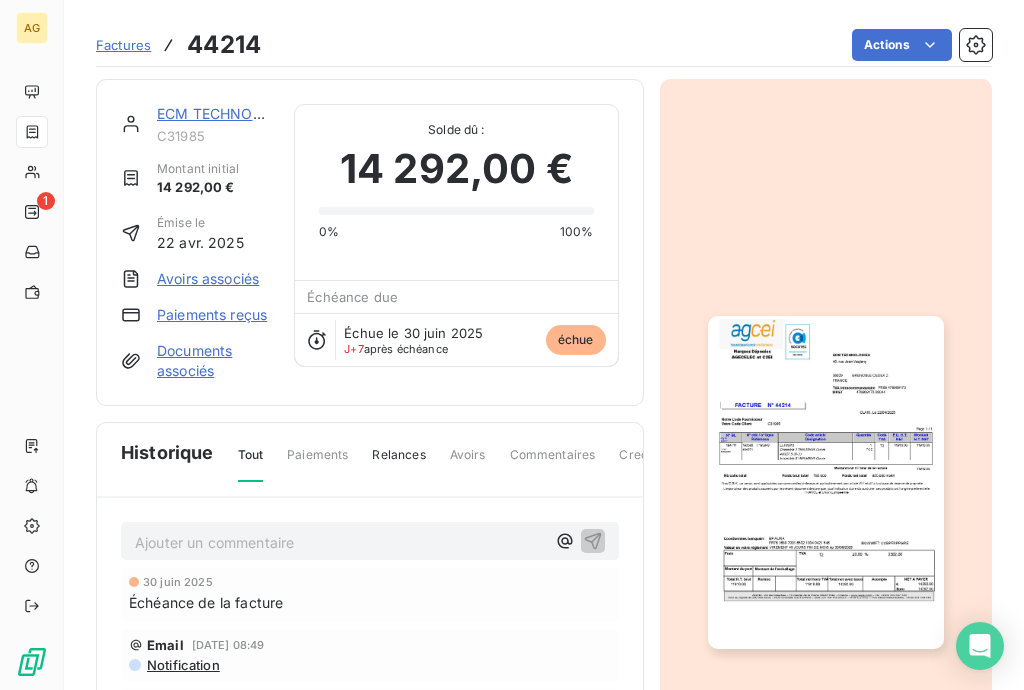 scroll, scrollTop: 227, scrollLeft: 0, axis: vertical 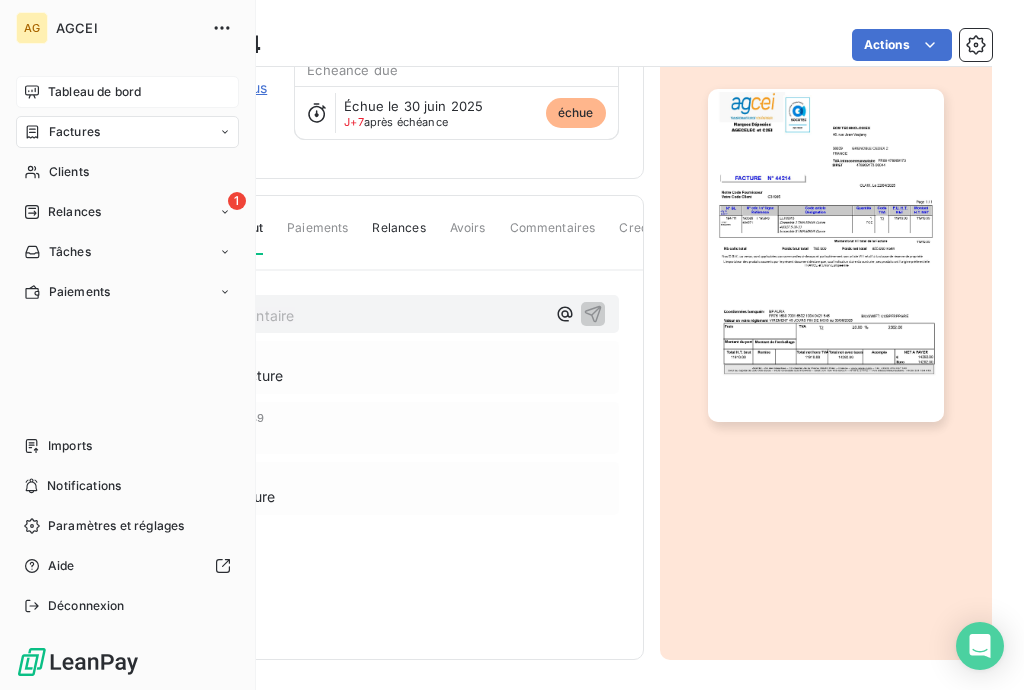 drag, startPoint x: 74, startPoint y: 92, endPoint x: 83, endPoint y: 103, distance: 14.21267 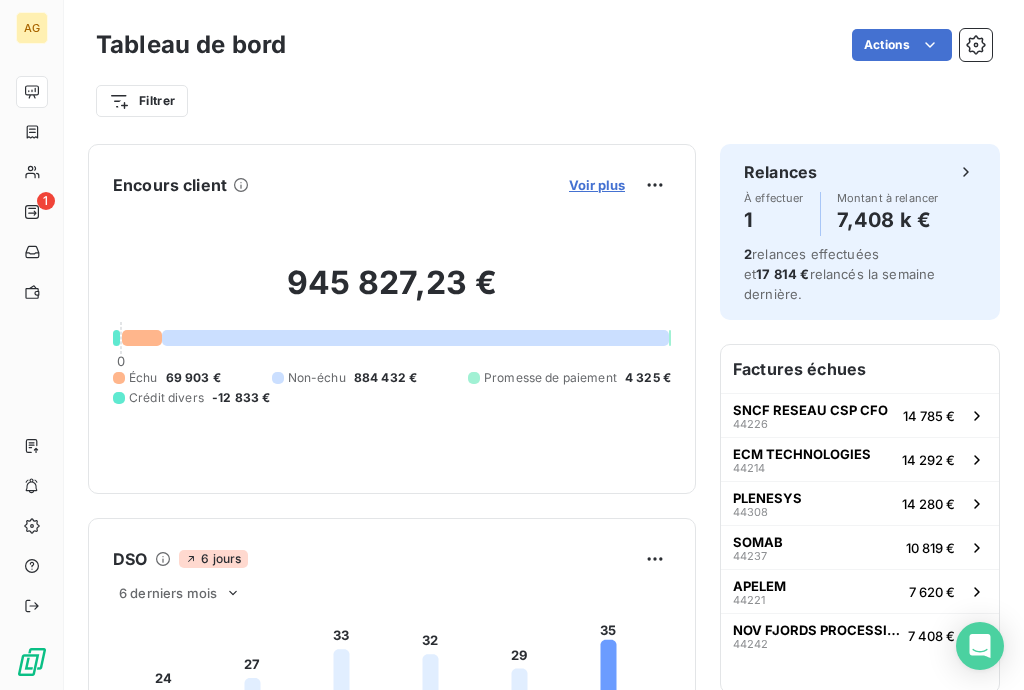 click on "Voir plus" at bounding box center [597, 185] 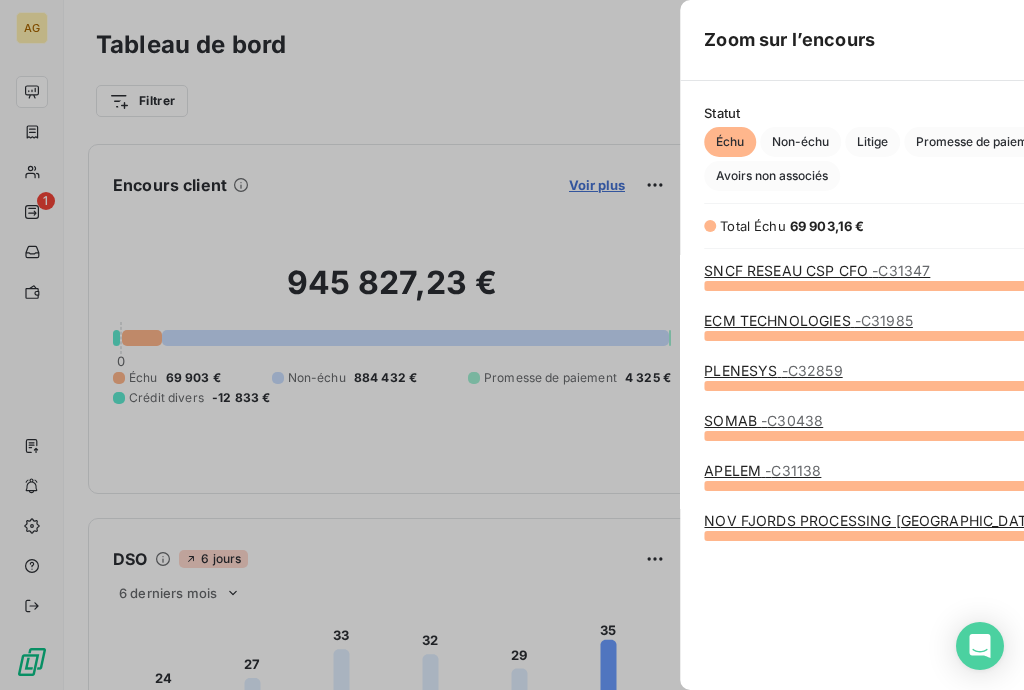 scroll, scrollTop: 12, scrollLeft: 12, axis: both 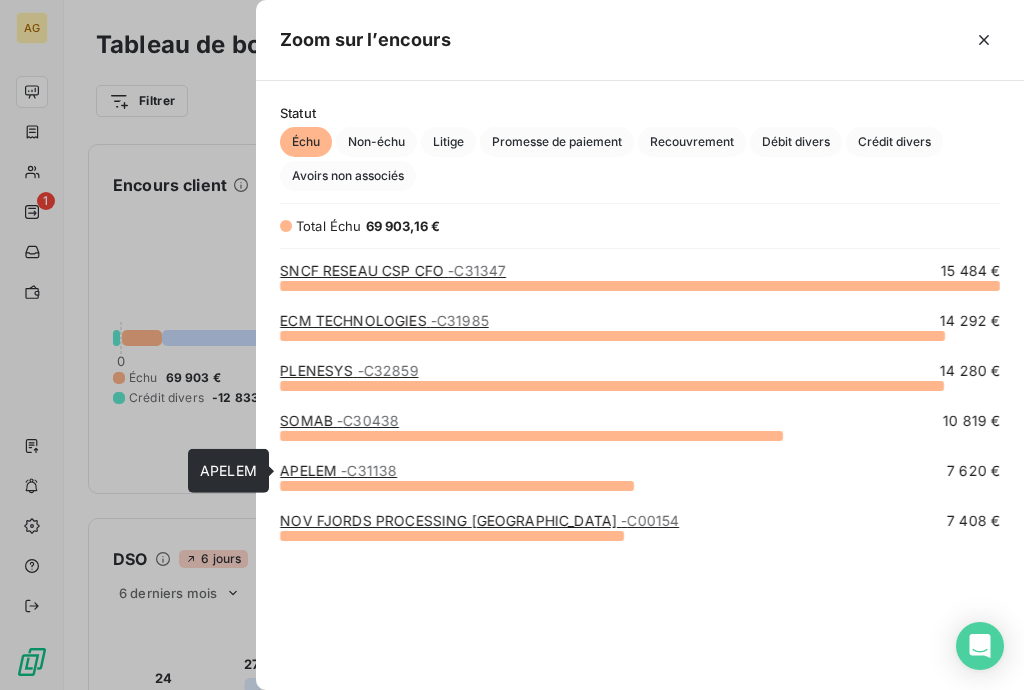 click on "-  C31138" at bounding box center [369, 470] 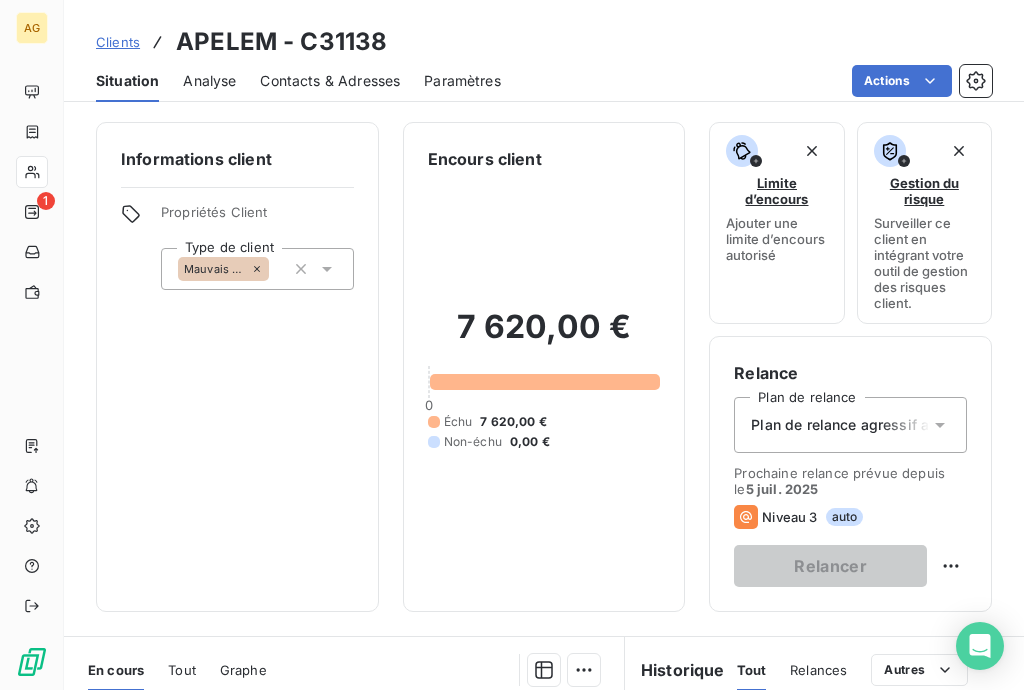 scroll, scrollTop: 320, scrollLeft: 0, axis: vertical 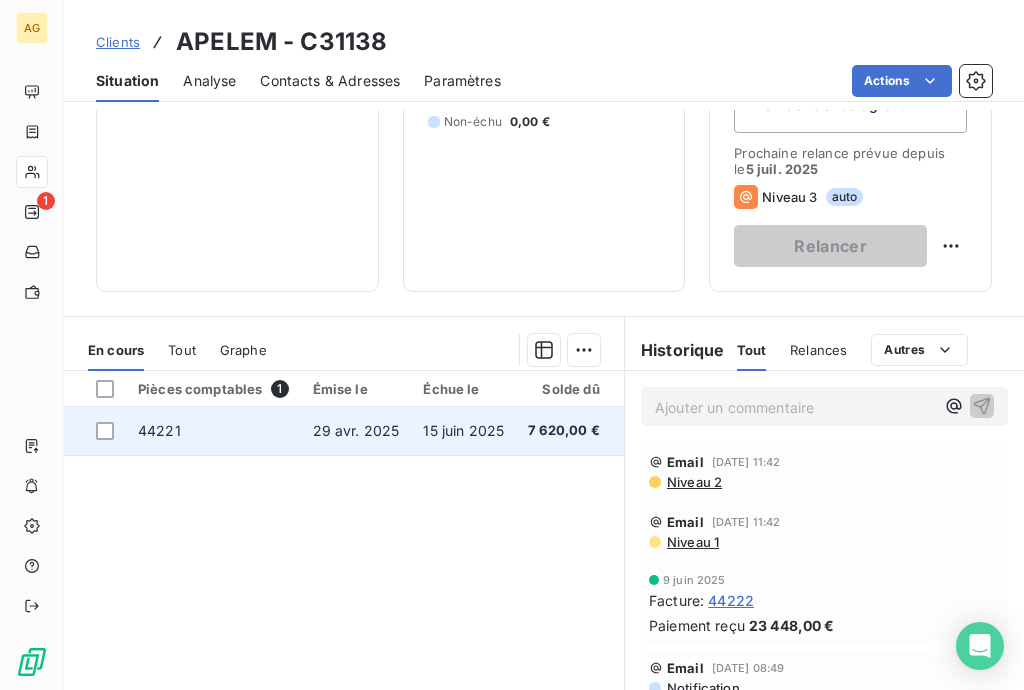 click on "15 juin 2025" at bounding box center (463, 431) 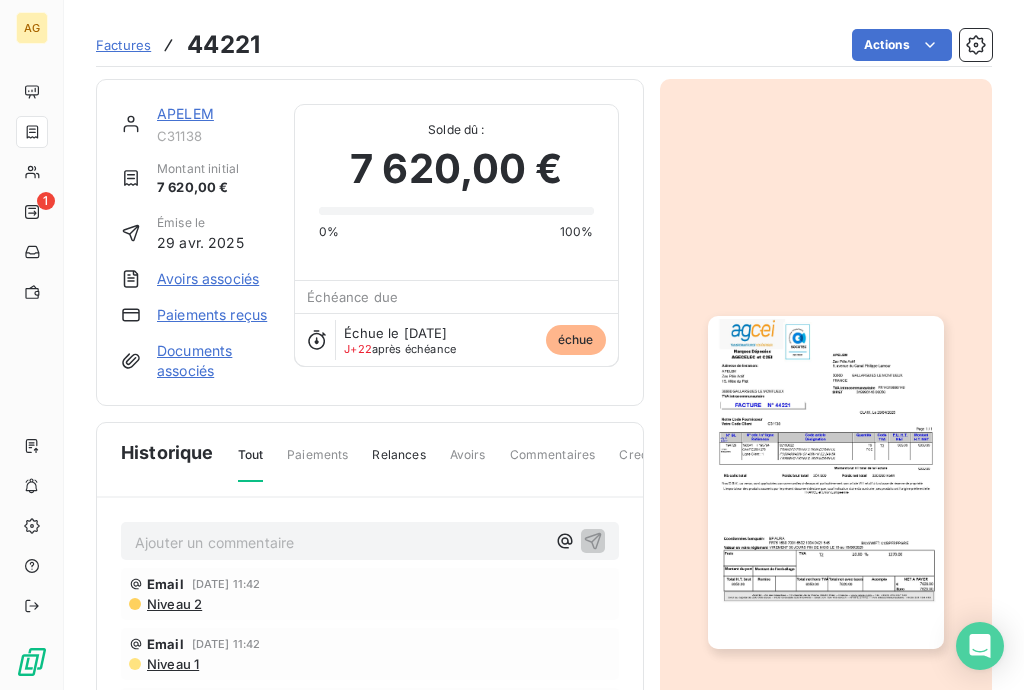 scroll, scrollTop: 227, scrollLeft: 0, axis: vertical 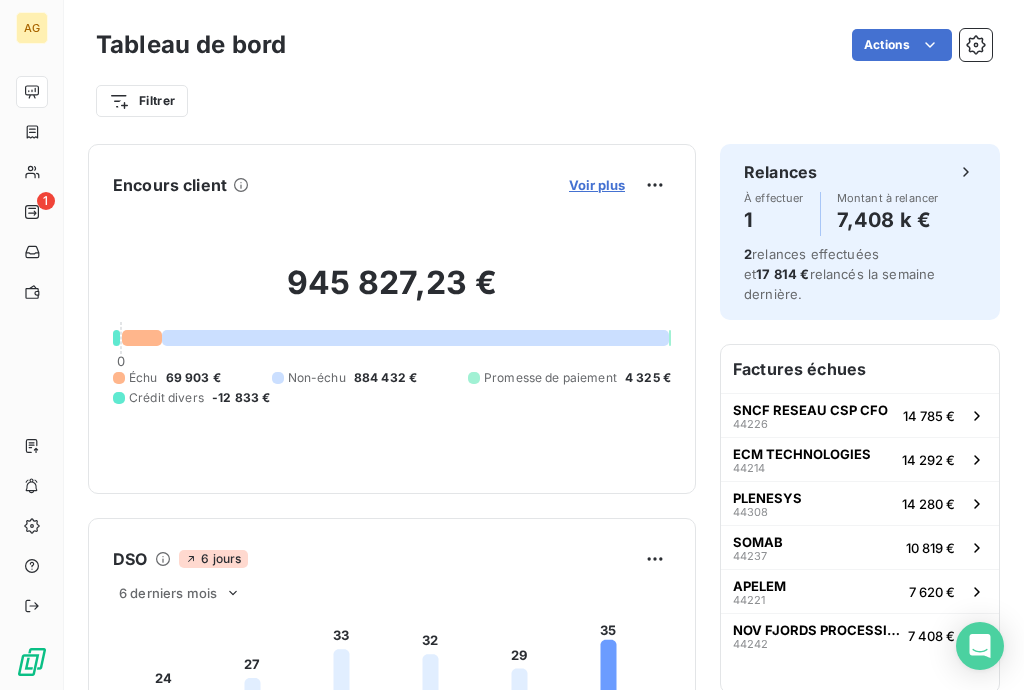 click on "Voir plus" at bounding box center [597, 185] 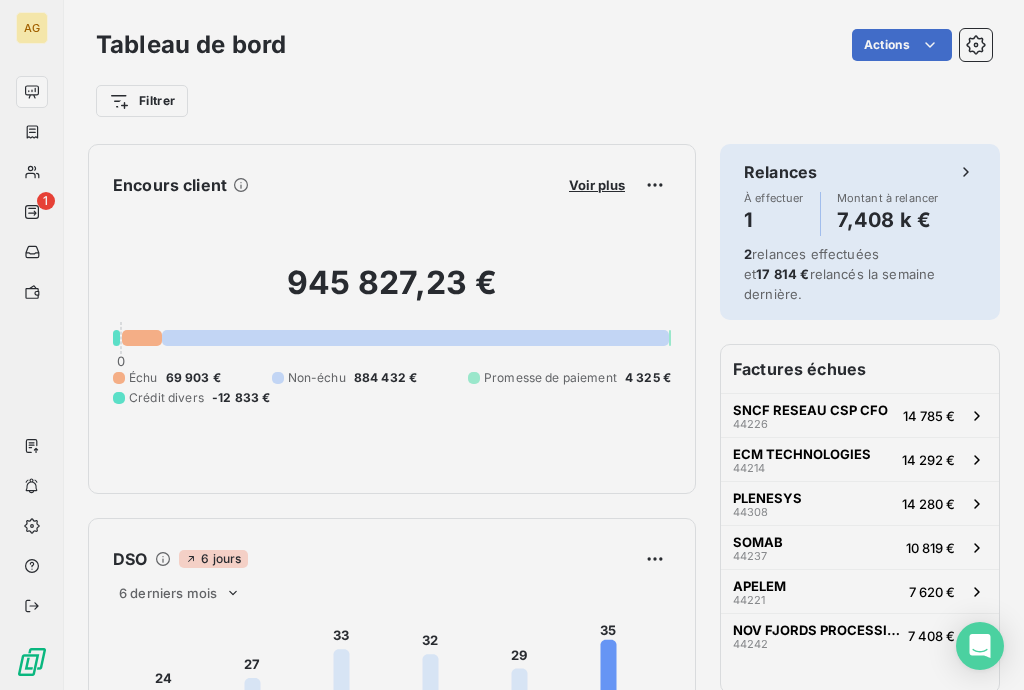 scroll, scrollTop: 678, scrollLeft: 756, axis: both 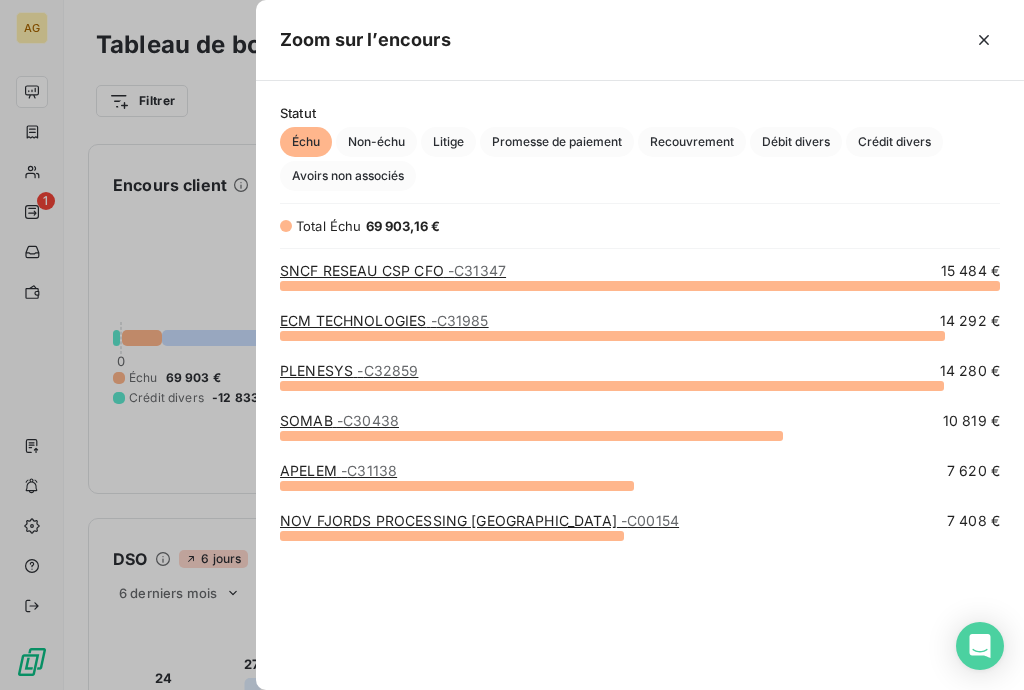 click on "-  C30438" at bounding box center (368, 420) 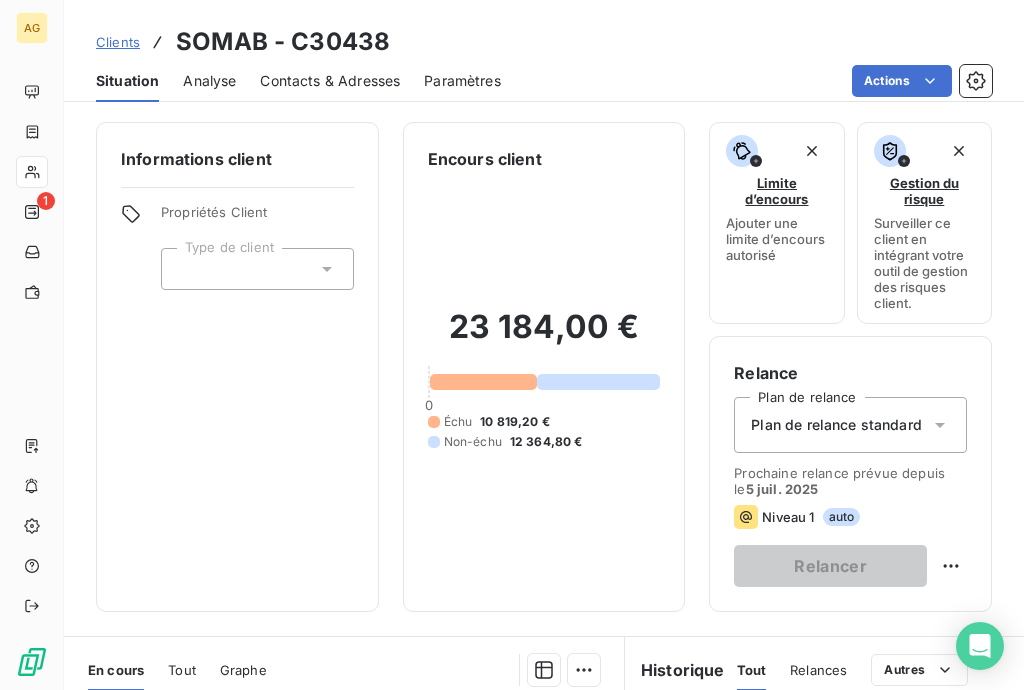 scroll, scrollTop: 320, scrollLeft: 0, axis: vertical 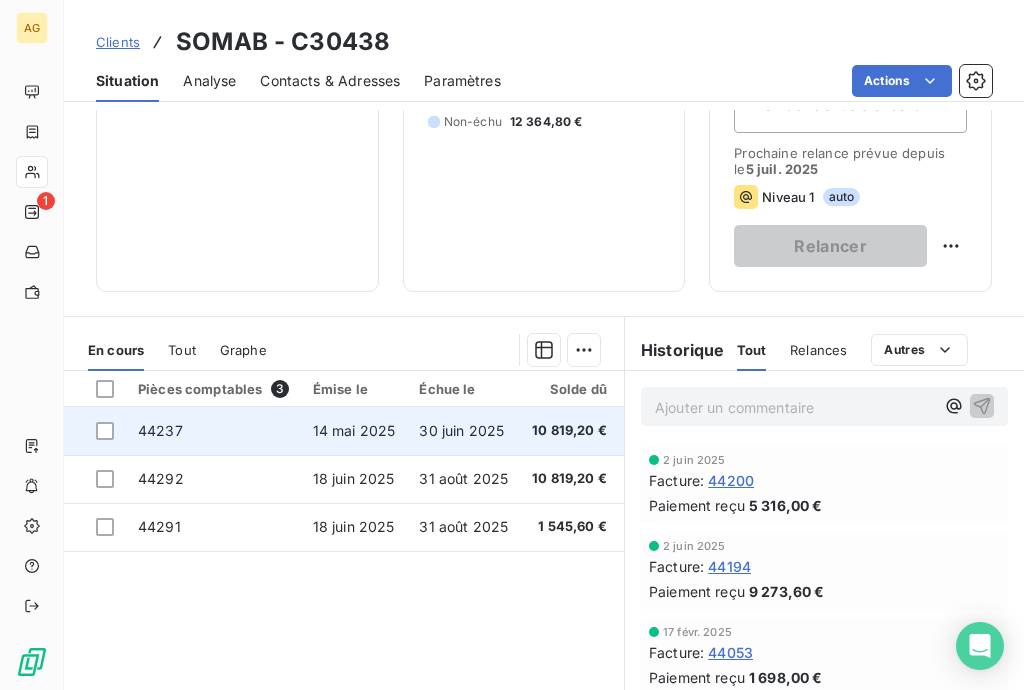 click on "30 juin 2025" at bounding box center (461, 430) 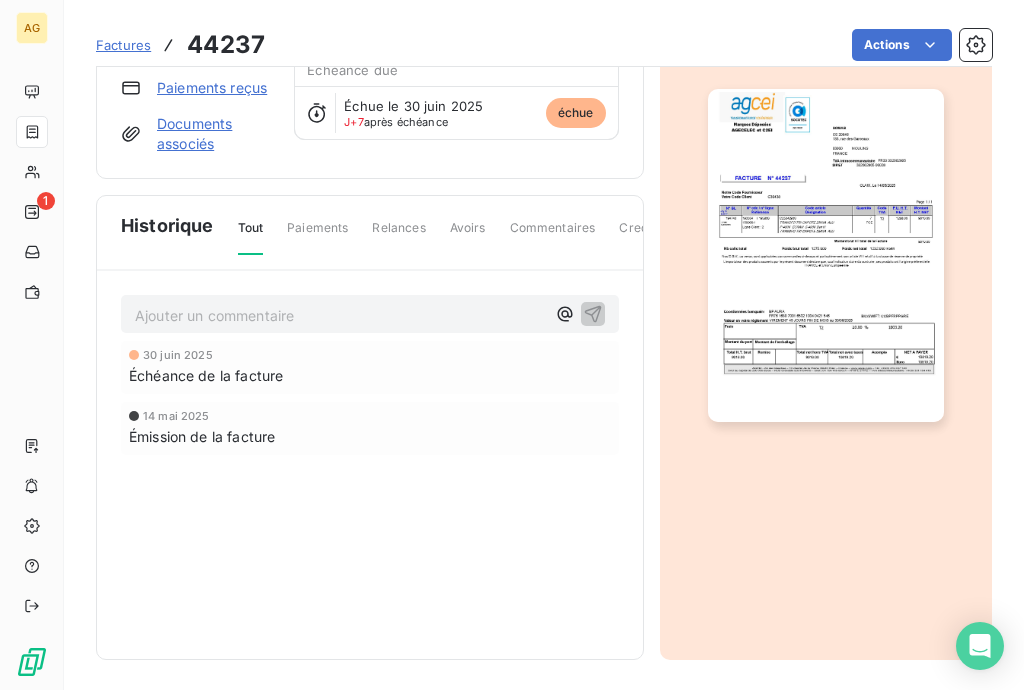 scroll, scrollTop: 0, scrollLeft: 0, axis: both 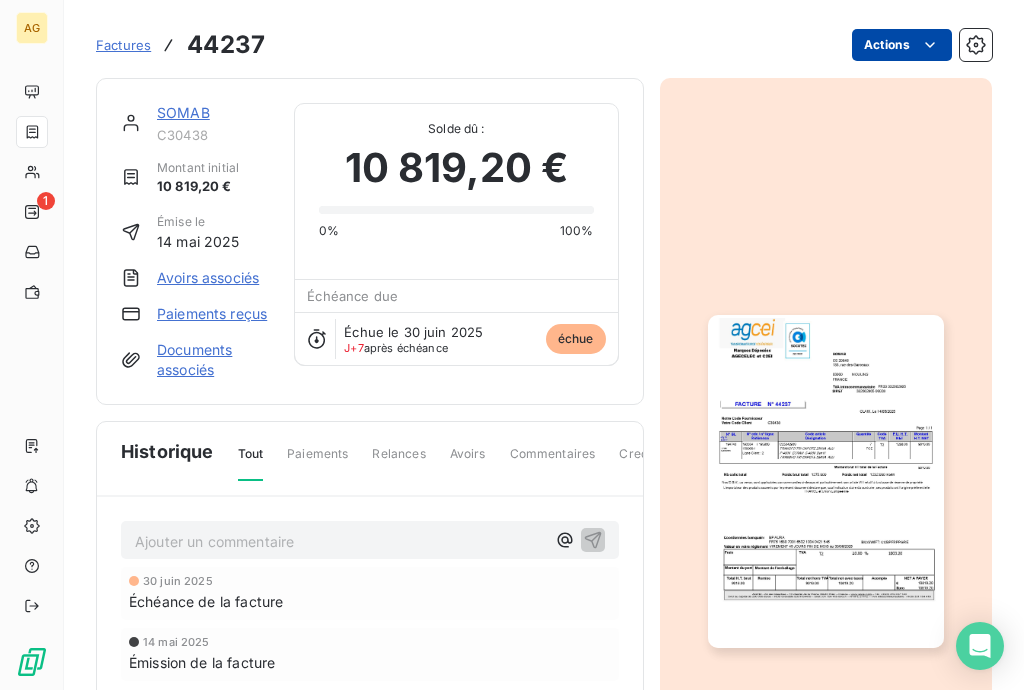 click on "AG 1 Factures 44237 Actions SOMAB C30438 Montant initial 10 819,20 € Émise le [DATE] Avoirs associés Paiements reçus Documents associés Solde dû : 10 819,20 € 0% 100% Échéance due Échue le [DATE] J+7  après échéance échue Historique Tout Paiements Relances Avoirs Commentaires Creditsafe Portail client Ajouter un commentaire ﻿ [DATE] Échéance de la facture [DATE] Émission de la facture" at bounding box center [512, 345] 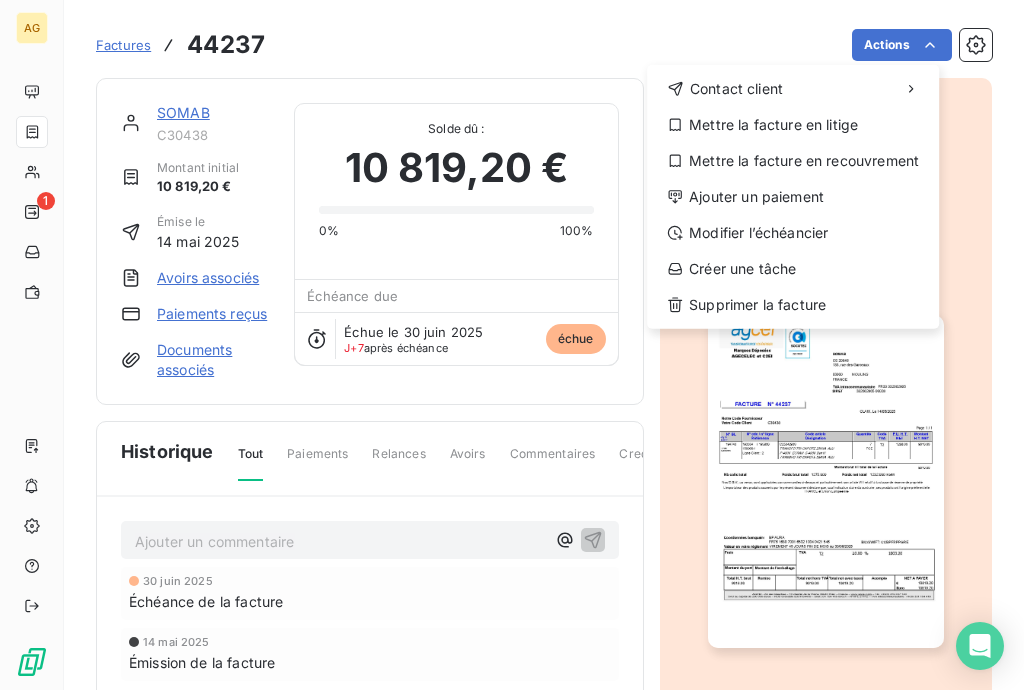 click on "AG 1 Factures 44237 Actions Contact client Mettre la facture en litige Mettre la facture en recouvrement Ajouter un paiement Modifier l’échéancier Créer une tâche Supprimer la facture SOMAB C30438 Montant initial 10 819,20 € Émise le [DATE] Avoirs associés Paiements reçus Documents associés Solde dû : 10 819,20 € 0% 100% Échéance due Échue le [DATE] J+7  après échéance échue Historique Tout Paiements Relances Avoirs Commentaires Creditsafe Portail client Ajouter un commentaire ﻿ [DATE] Échéance de la facture [DATE] Émission de la facture" at bounding box center [512, 345] 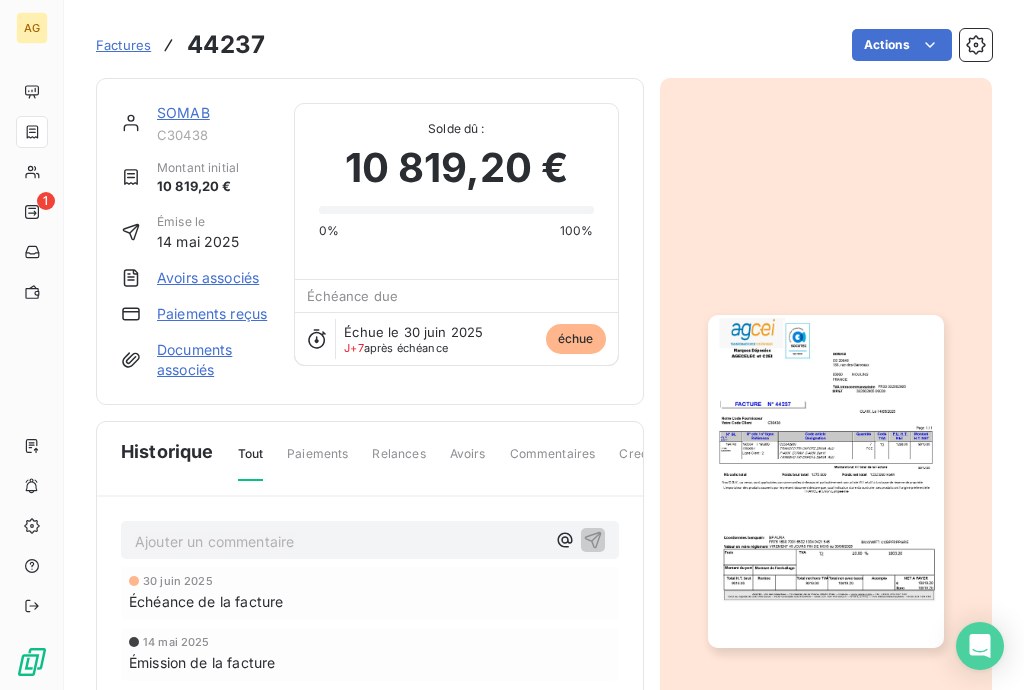 click on "Relances" at bounding box center (398, 462) 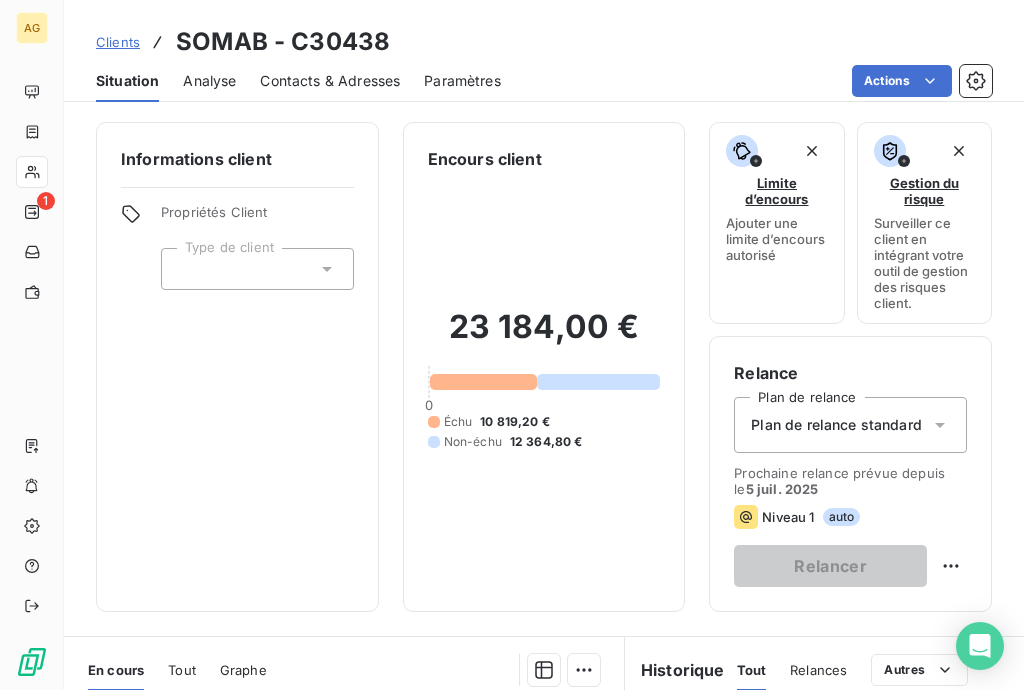 scroll, scrollTop: 240, scrollLeft: 0, axis: vertical 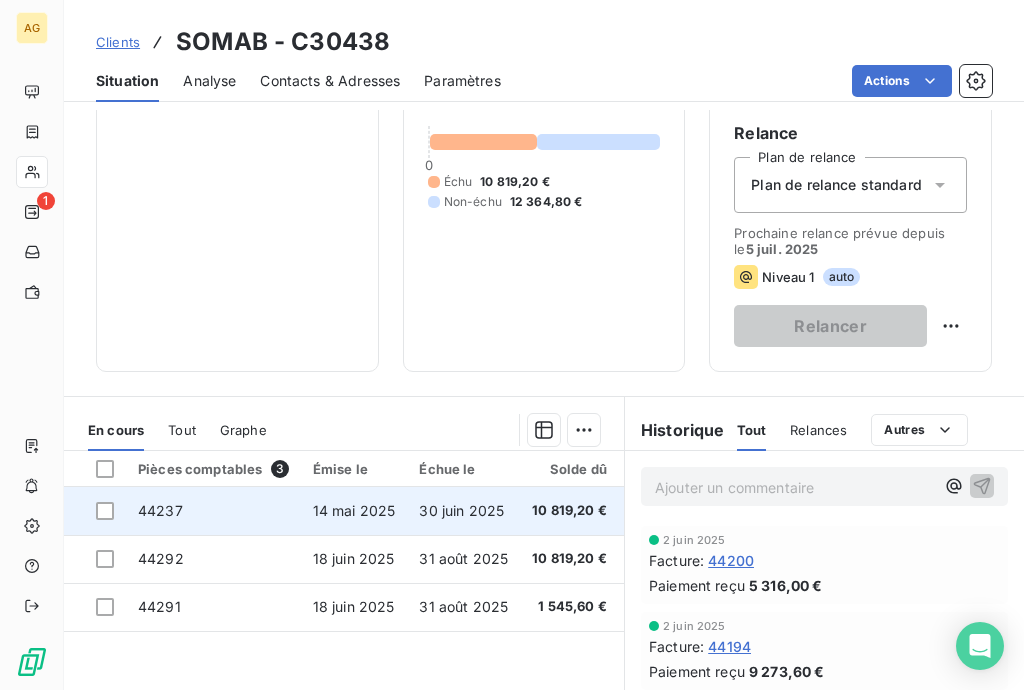click on "14 mai 2025" at bounding box center [354, 510] 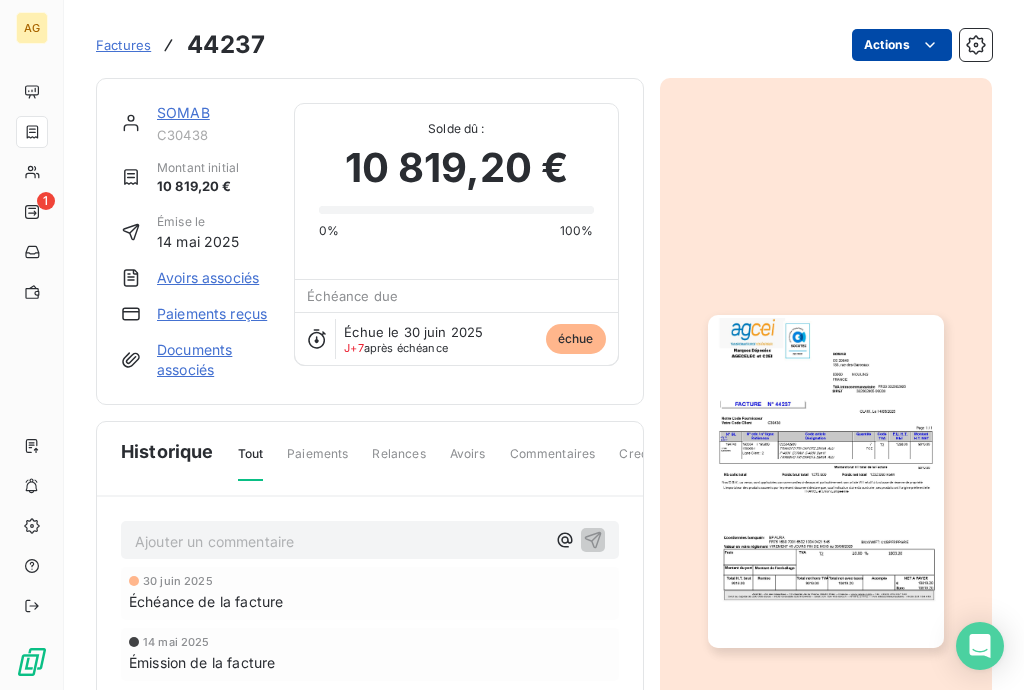 click on "AG 1 Factures 44237 Actions SOMAB C30438 Montant initial 10 819,20 € Émise le [DATE] Avoirs associés Paiements reçus Documents associés Solde dû : 10 819,20 € 0% 100% Échéance due Échue le [DATE] J+7  après échéance échue Historique Tout Paiements Relances Avoirs Commentaires Creditsafe Portail client Ajouter un commentaire ﻿ [DATE] Échéance de la facture [DATE] Émission de la facture" at bounding box center [512, 345] 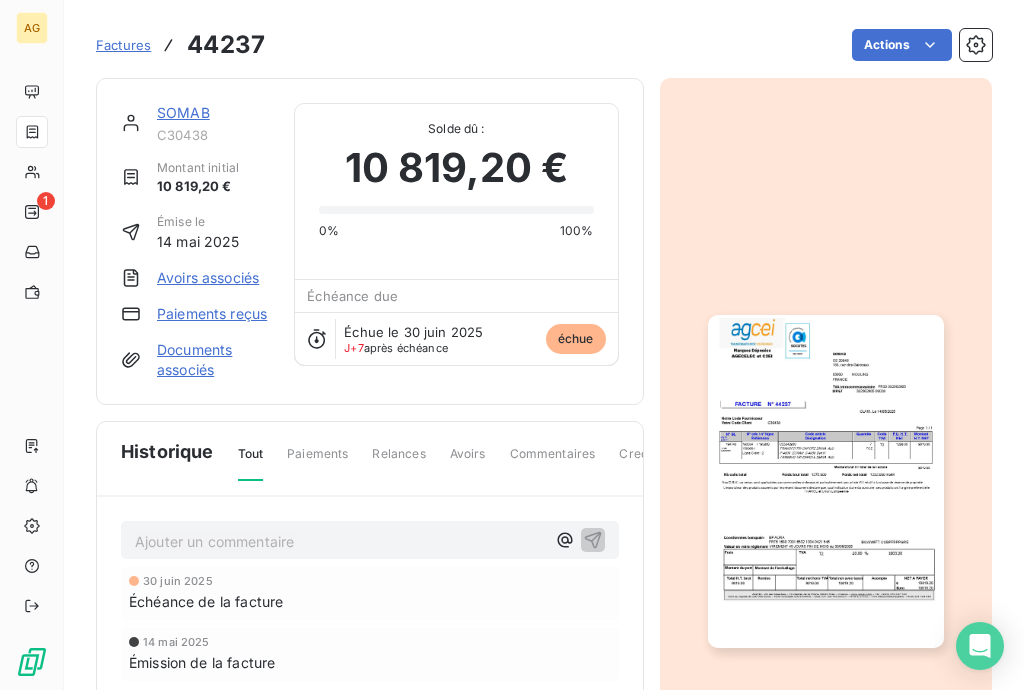 click on "AG 1 Factures 44237 Actions SOMAB C30438 Montant initial 10 819,20 € Émise le [DATE] Avoirs associés Paiements reçus Documents associés Solde dû : 10 819,20 € 0% 100% Échéance due Échue le [DATE] J+7  après échéance échue Historique Tout Paiements Relances Avoirs Commentaires Creditsafe Portail client Ajouter un commentaire ﻿ [DATE] Échéance de la facture [DATE] Émission de la facture" at bounding box center (512, 345) 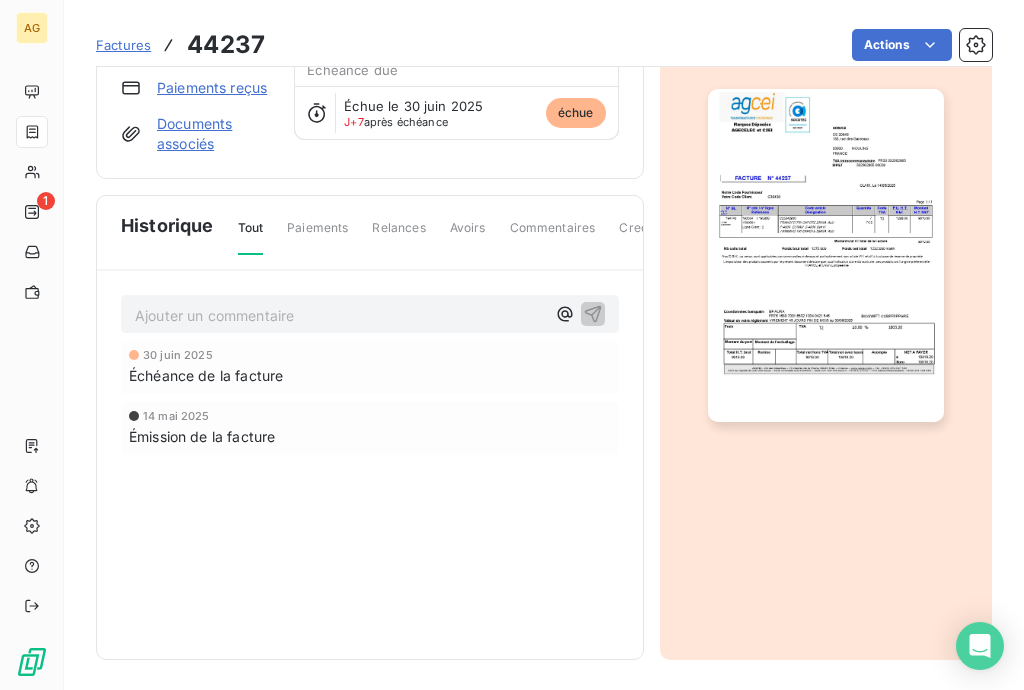 scroll, scrollTop: 0, scrollLeft: 0, axis: both 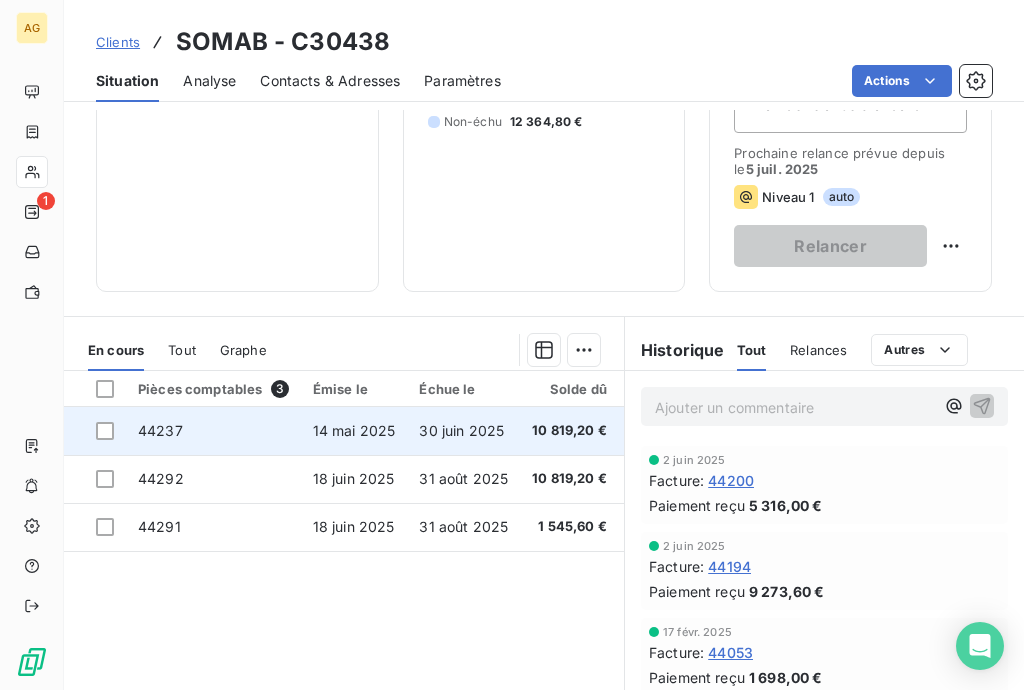 click on "10 819,20 €" at bounding box center (569, 431) 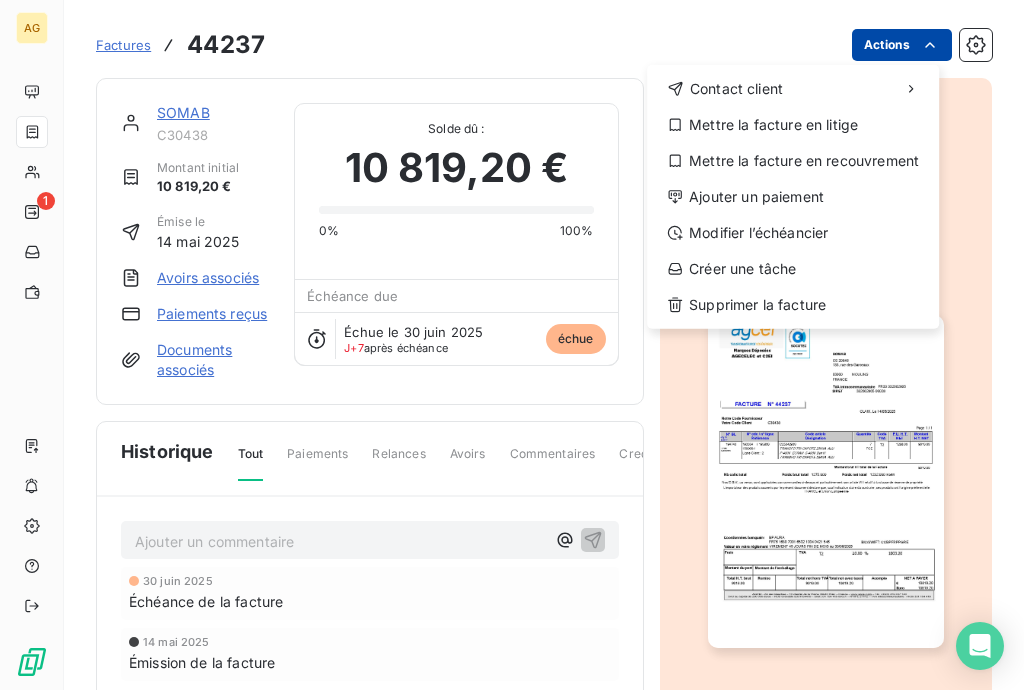 click on "AG 1 Factures 44237 Actions Contact client Mettre la facture en litige Mettre la facture en recouvrement Ajouter un paiement Modifier l’échéancier Créer une tâche Supprimer la facture SOMAB C30438 Montant initial 10 819,20 € Émise le [DATE] Avoirs associés Paiements reçus Documents associés Solde dû : 10 819,20 € 0% 100% Échéance due Échue le [DATE] J+7  après échéance échue Historique Tout Paiements Relances Avoirs Commentaires Creditsafe Portail client Ajouter un commentaire ﻿ [DATE] Échéance de la facture [DATE] Émission de la facture" at bounding box center (512, 345) 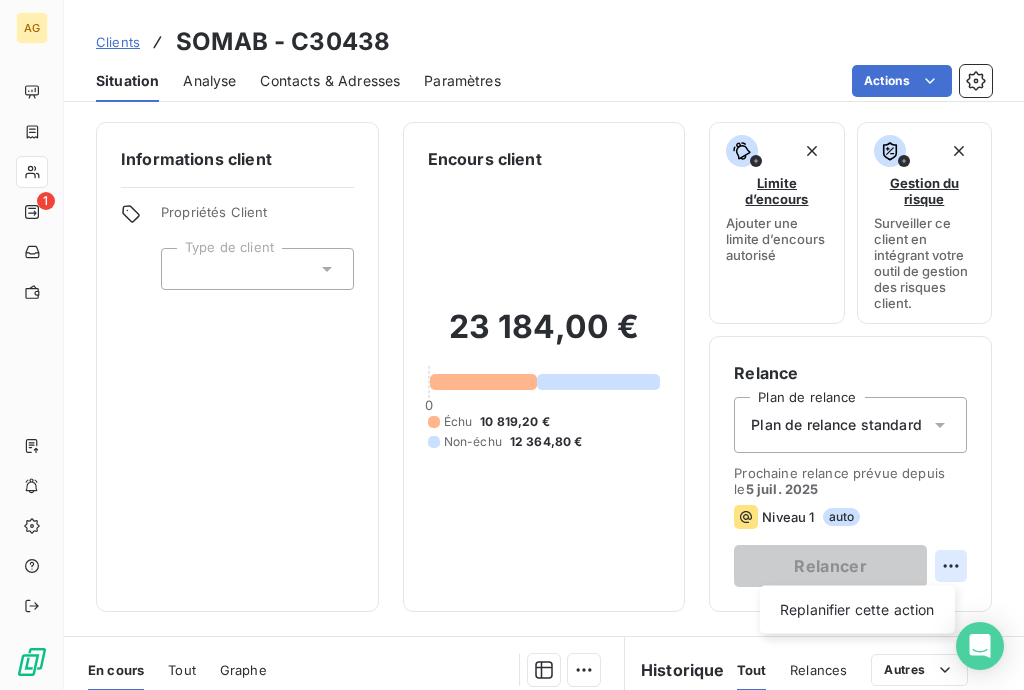 click on "AG 1 Clients SOMAB - C30438 Situation Analyse Contacts & Adresses Paramètres Actions Informations client Propriétés Client Type de client Encours client   23 184,00 € 0 Échu 10 819,20 € Non-échu 12 364,80 €     Limite d’encours Ajouter une limite d’encours autorisé Gestion du risque Surveiller ce client en intégrant votre outil de gestion des risques client. Relance Plan de relance Plan de relance standard Prochaine relance prévue depuis le  [DATE] Niveau 1 auto Relancer Replanifier cette action En cours Tout Graphe Pièces comptables 3 Émise le Échue le Solde dû Statut Délai   Retard   44237 [DATE] [DATE] 10 819,20 € échue 54 j +7 j 44292 [DATE] [DATE] 10 819,20 € non-échue 19 j -55 j 44291 [DATE] [DATE] 1 545,60 € non-échue 19 j -55 j Lignes par page 25 Précédent 1 Suivant Historique Tout Relances Commentaires Portail client Tout Relances Autres Ajouter un commentaire ﻿ [DATE] Facture  : 44200  :" at bounding box center [512, 345] 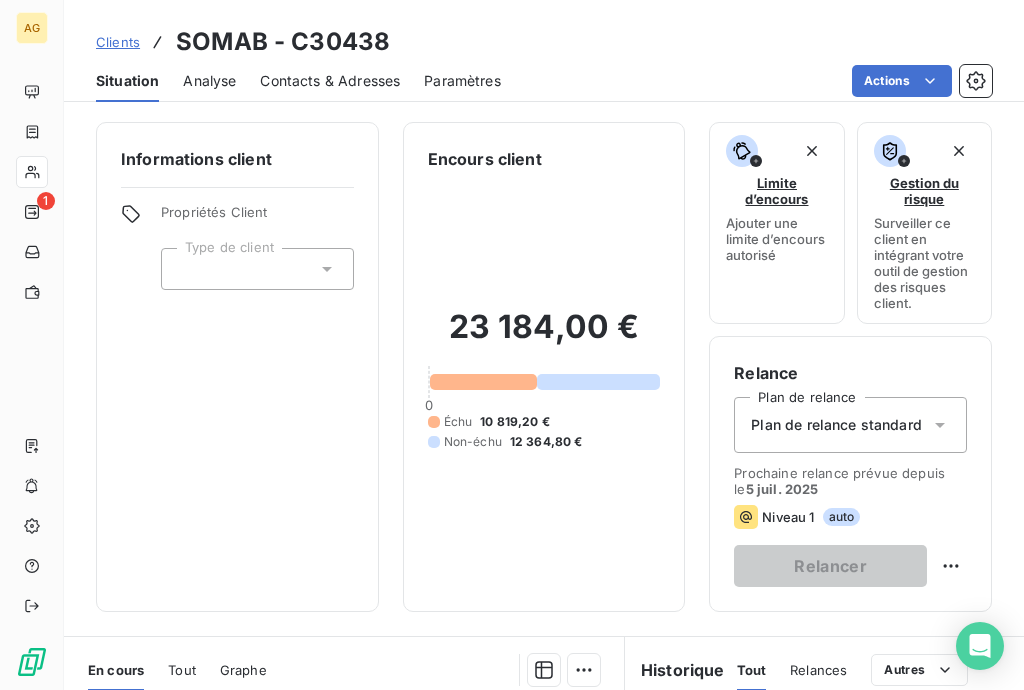 click on "AG 1 Clients SOMAB - C30438 Situation Analyse Contacts & Adresses Paramètres Actions Informations client Propriétés Client Type de client Encours client   23 184,00 € 0 Échu 10 819,20 € Non-échu 12 364,80 €     Limite d’encours Ajouter une limite d’encours autorisé Gestion du risque Surveiller ce client en intégrant votre outil de gestion des risques client. Relance Plan de relance Plan de relance standard Prochaine relance prévue depuis le  [DATE] Niveau 1 auto Relancer En cours Tout Graphe Pièces comptables 3 Émise le Échue le Solde dû Statut Délai   Retard   44237 [DATE] [DATE] 10 819,20 € échue 54 j +7 j 44292 [DATE] [DATE] 10 819,20 € non-échue 19 j -55 j 44291 [DATE] [DATE] 1 545,60 € non-échue 19 j -55 j Lignes par page 25 Précédent 1 Suivant Historique Tout Relances Commentaires Portail client Tout Relances Autres Ajouter un commentaire ﻿ [DATE] Facture  : 44200 Paiement reçu [DATE]" at bounding box center [512, 345] 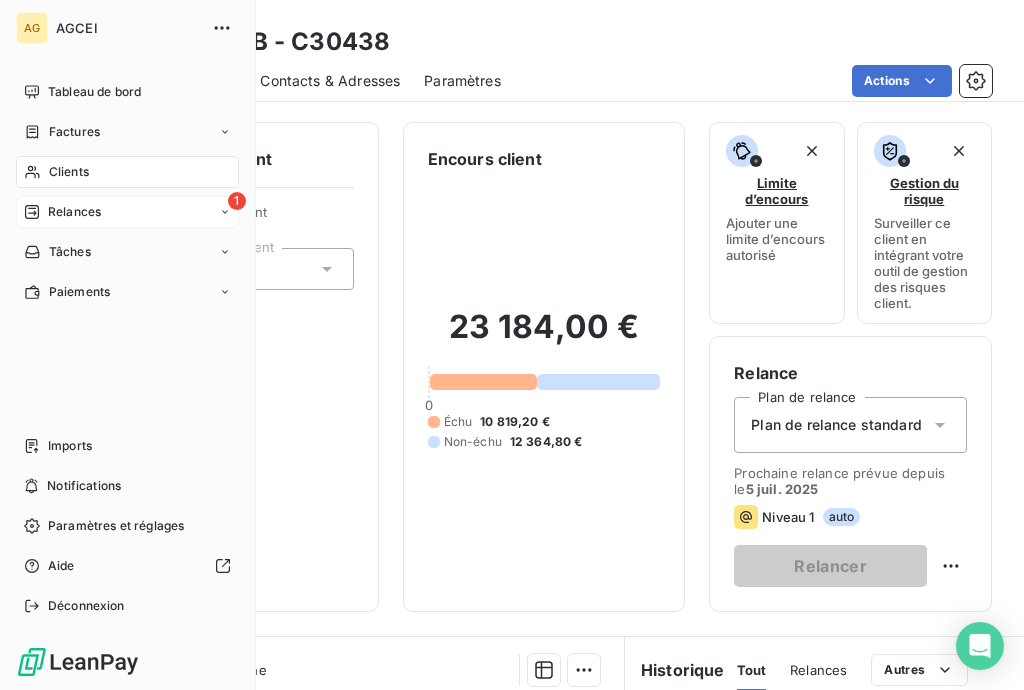 click on "Relances" at bounding box center (74, 212) 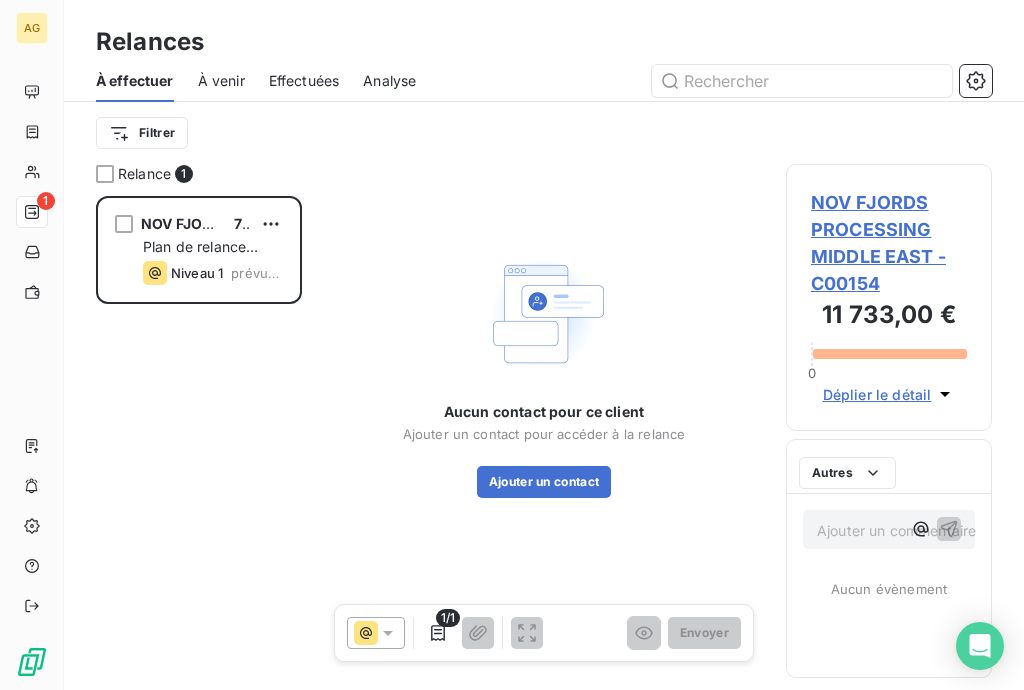 scroll, scrollTop: 12, scrollLeft: 12, axis: both 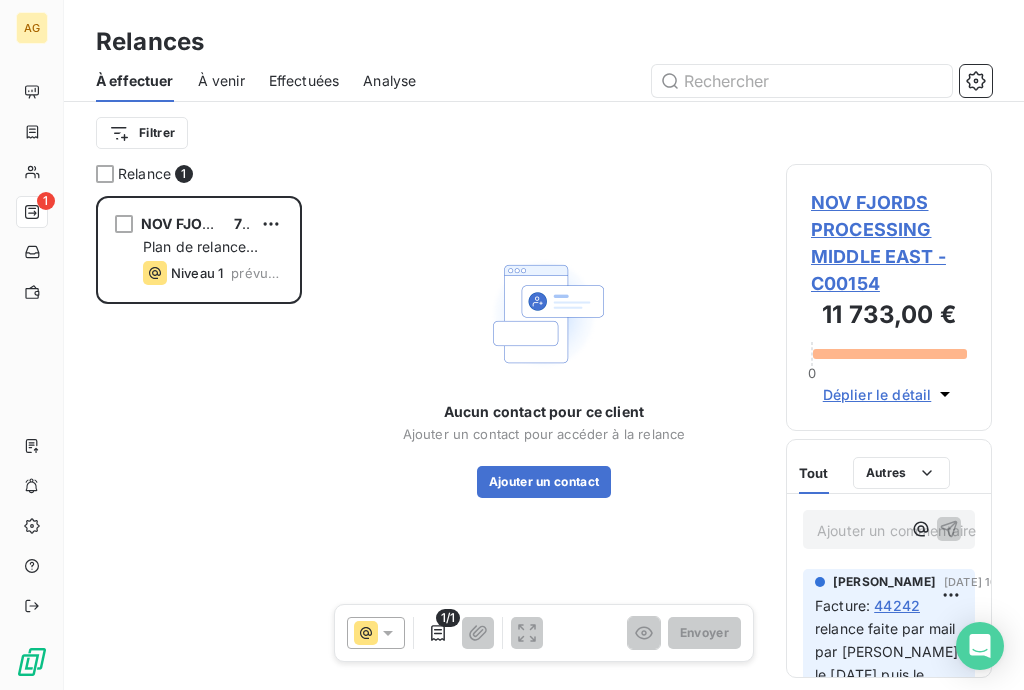 click on "À venir" at bounding box center [221, 81] 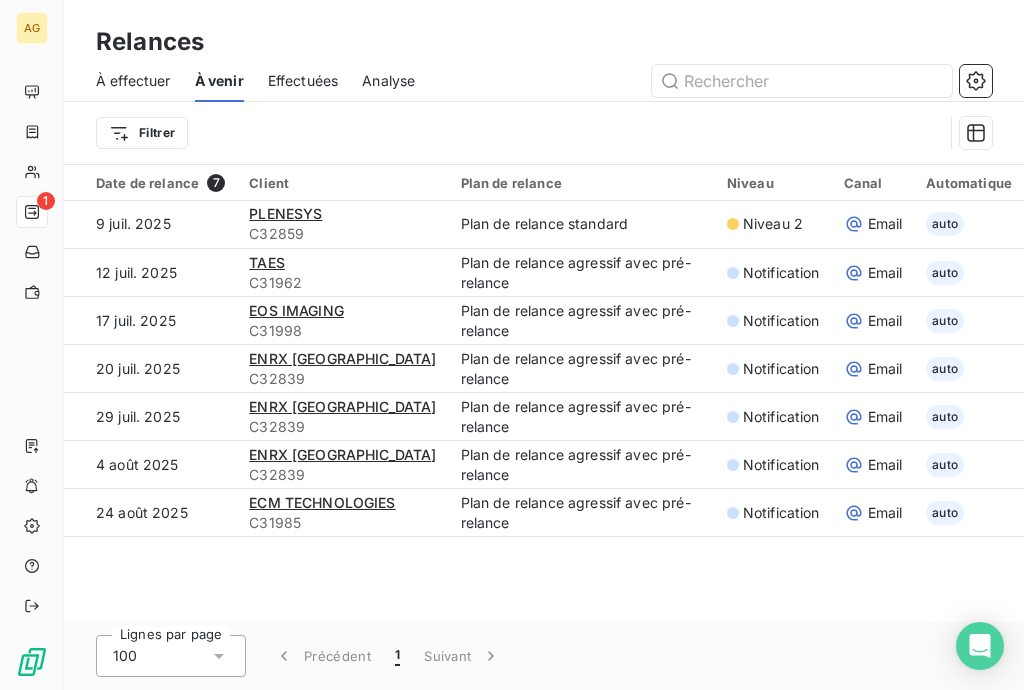 click on "Effectuées" at bounding box center [303, 81] 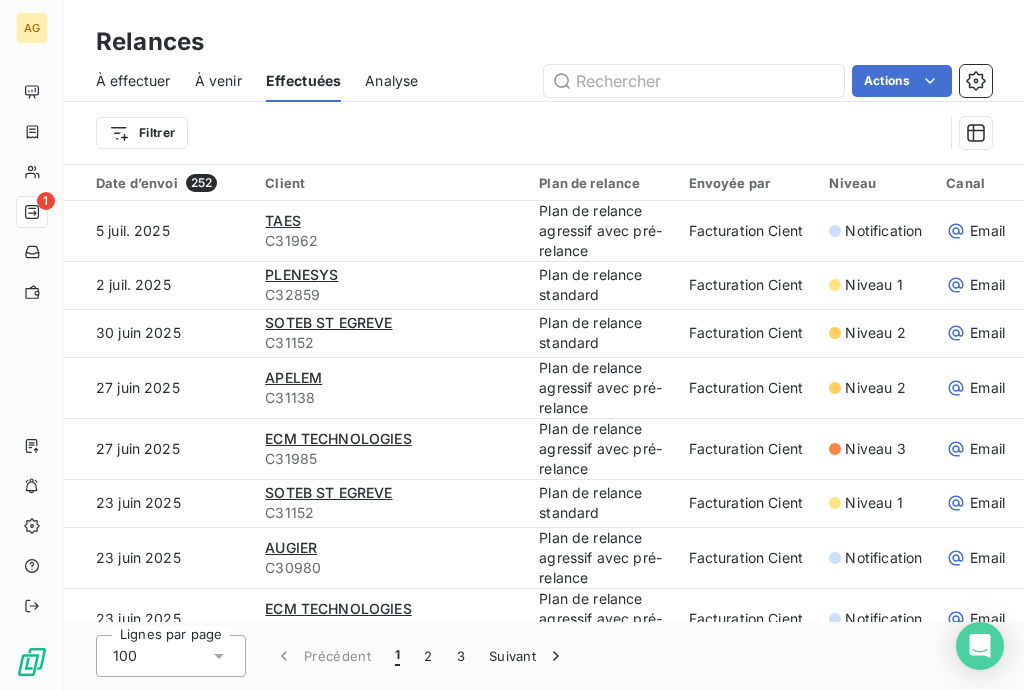 click on "Analyse" at bounding box center [391, 81] 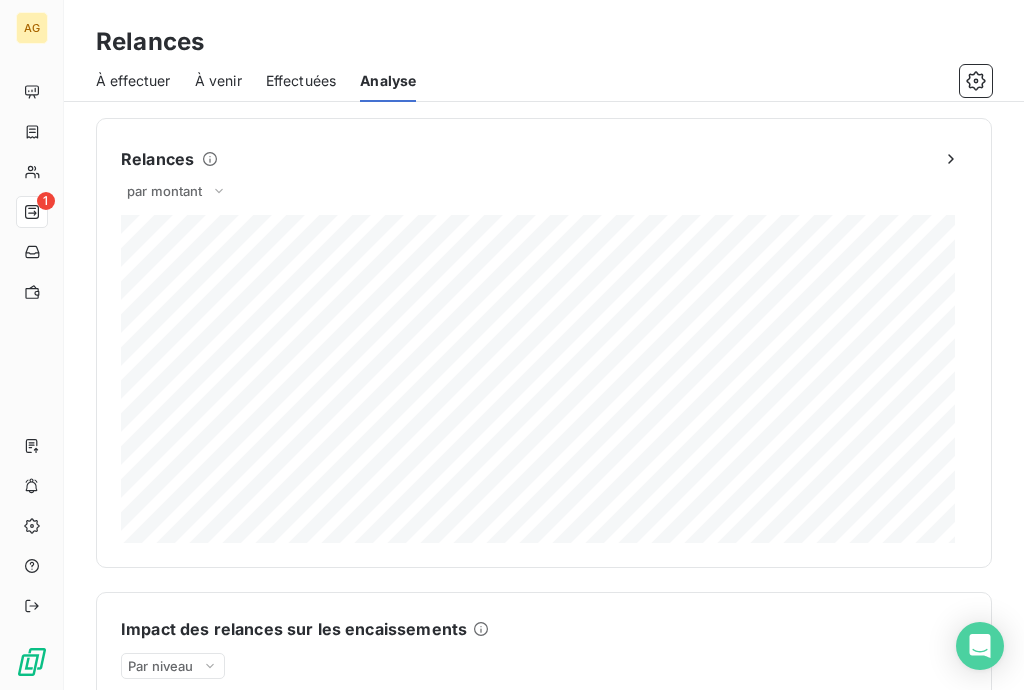 click on "Effectuées" at bounding box center (301, 81) 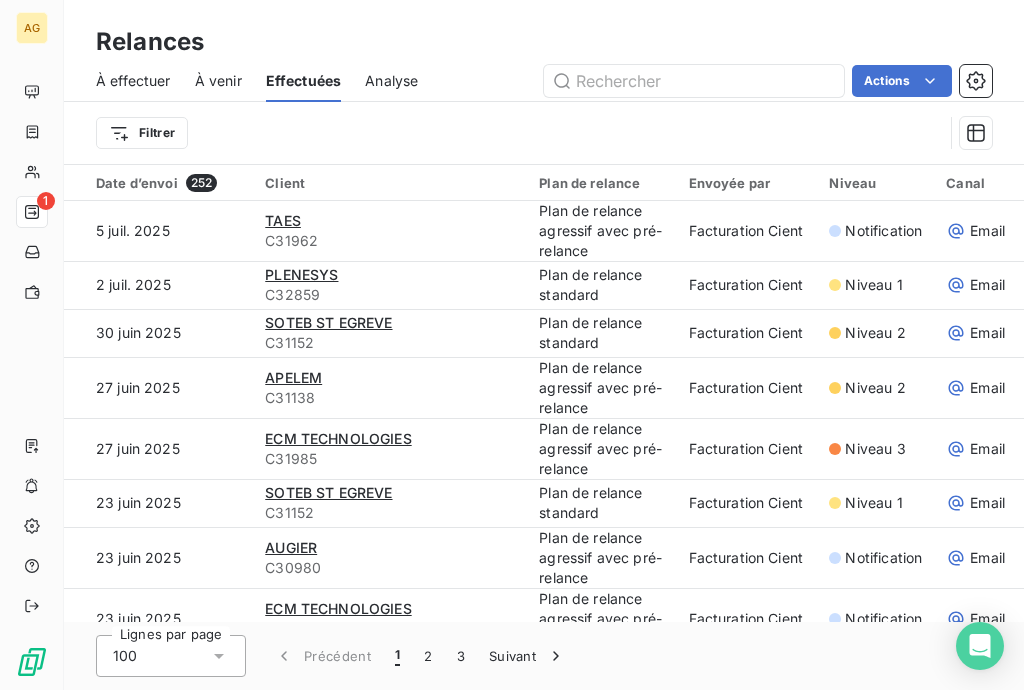 click on "À venir" at bounding box center [218, 81] 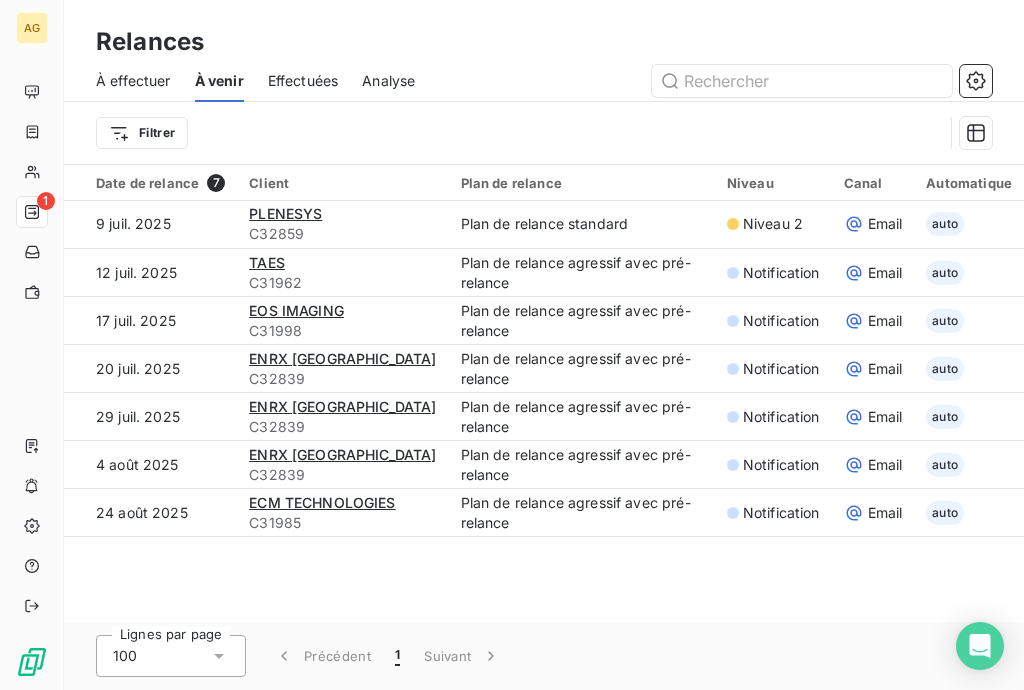 click on "À effectuer" at bounding box center (133, 81) 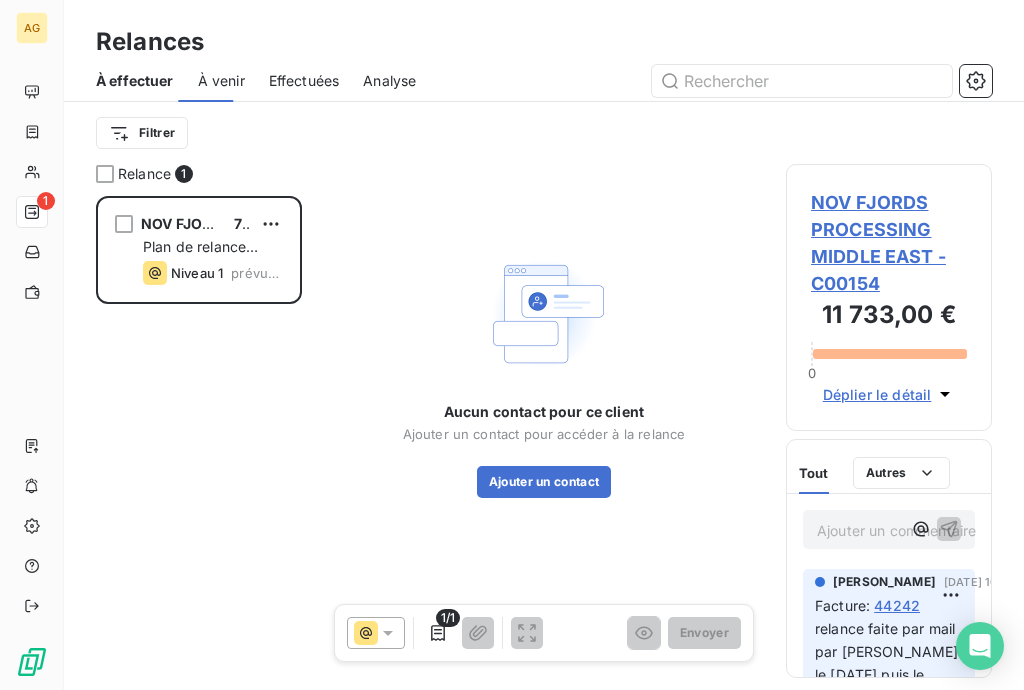 scroll, scrollTop: 12, scrollLeft: 12, axis: both 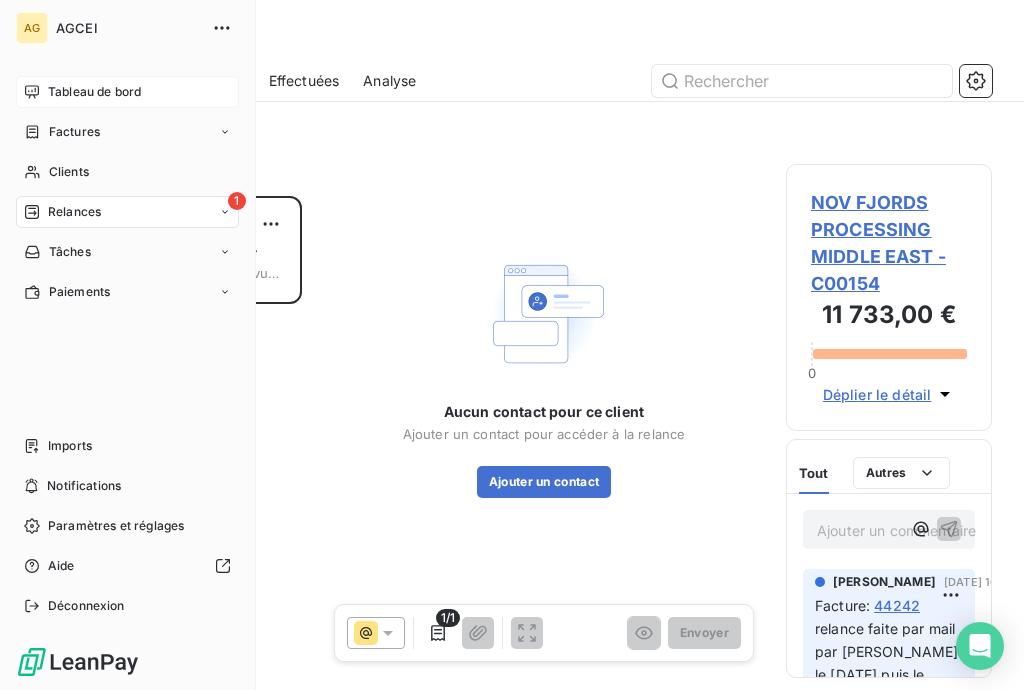 click on "Tableau de bord" at bounding box center [94, 92] 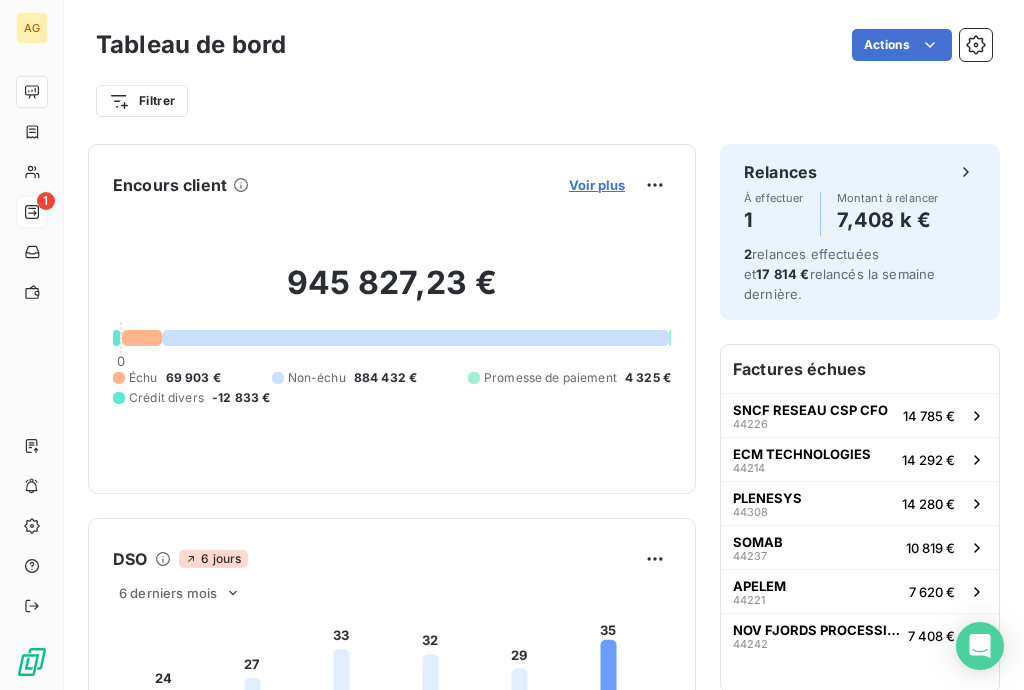 click on "Voir plus" at bounding box center (597, 185) 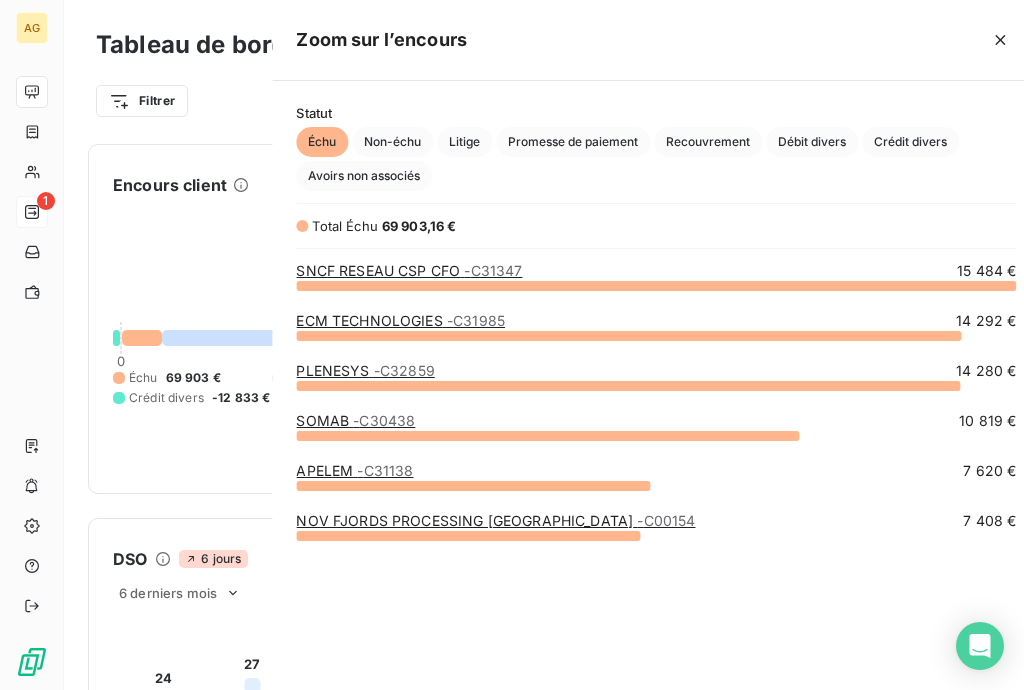 scroll, scrollTop: 12, scrollLeft: 12, axis: both 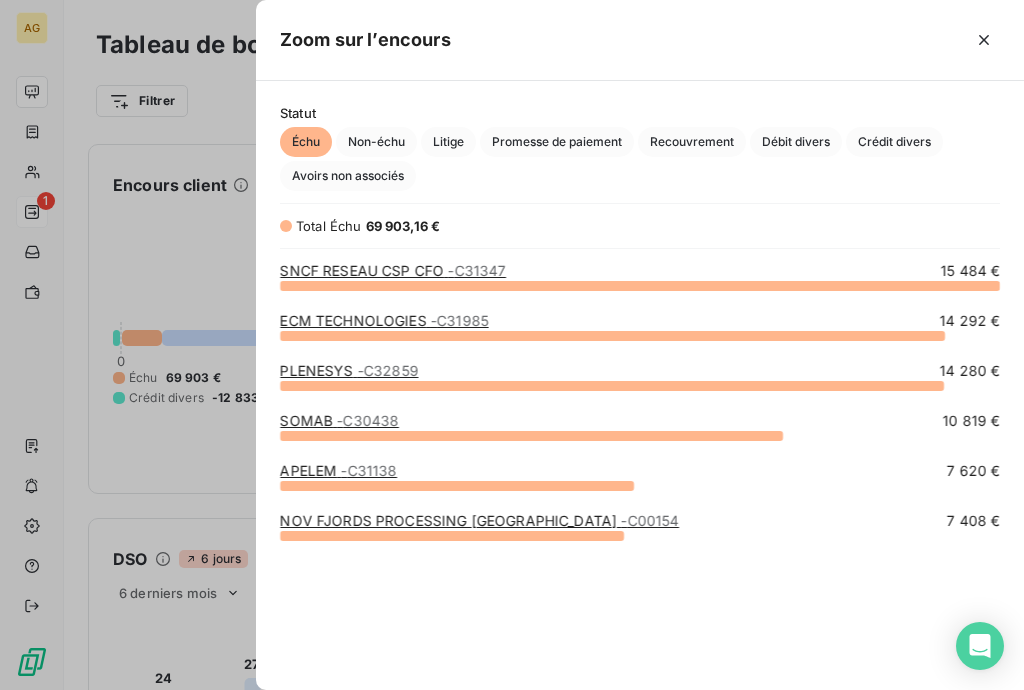 type 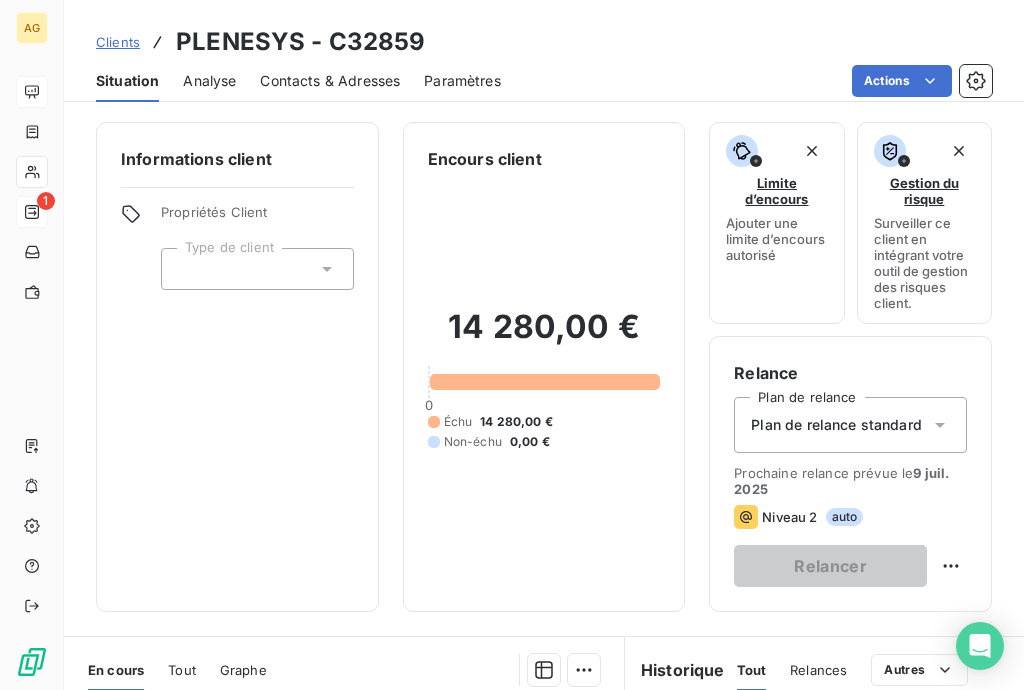 scroll, scrollTop: 320, scrollLeft: 0, axis: vertical 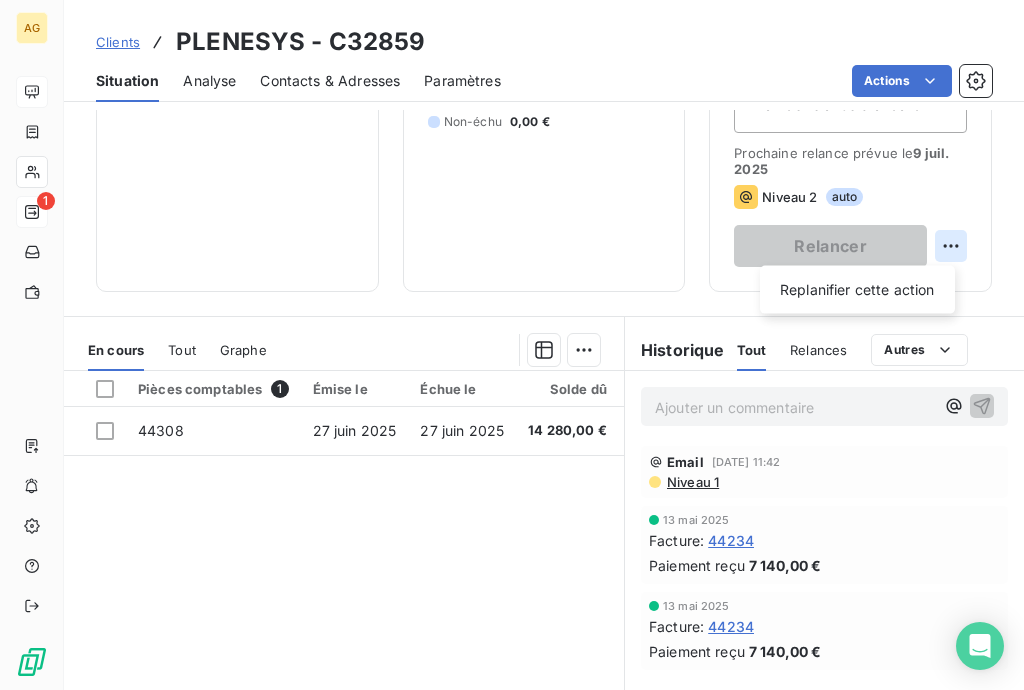 click on "AG 1 Clients PLENESYS - C32859 Situation Analyse Contacts & Adresses Paramètres Actions Informations client Propriétés Client Type de client Encours client   14 280,00 € 0 Échu 14 280,00 € Non-échu 0,00 €     Limite d’encours Ajouter une limite d’encours autorisé Gestion du risque Surveiller ce client en intégrant votre outil de gestion des risques client. Relance Plan de relance Plan de relance standard Prochaine relance prévue le  [DATE] Niveau 2 auto Relancer Replanifier cette action En cours Tout Graphe Pièces comptables 1 Émise le Échue le Solde dû Statut Délai   Retard   44308 [DATE] [DATE] 14 280,00 € échue 10 j +10 j Lignes par page 25 Précédent 1 Suivant Historique Tout Relances Commentaires Portail client Tout Relances Autres Ajouter un commentaire ﻿ Email [DATE] 11:42 Niveau 1 [DATE] Facture  : 44234 Paiement reçu 7 140,00 € [DATE] Facture  : 44234 Paiement reçu 7 140,00 €" at bounding box center (512, 345) 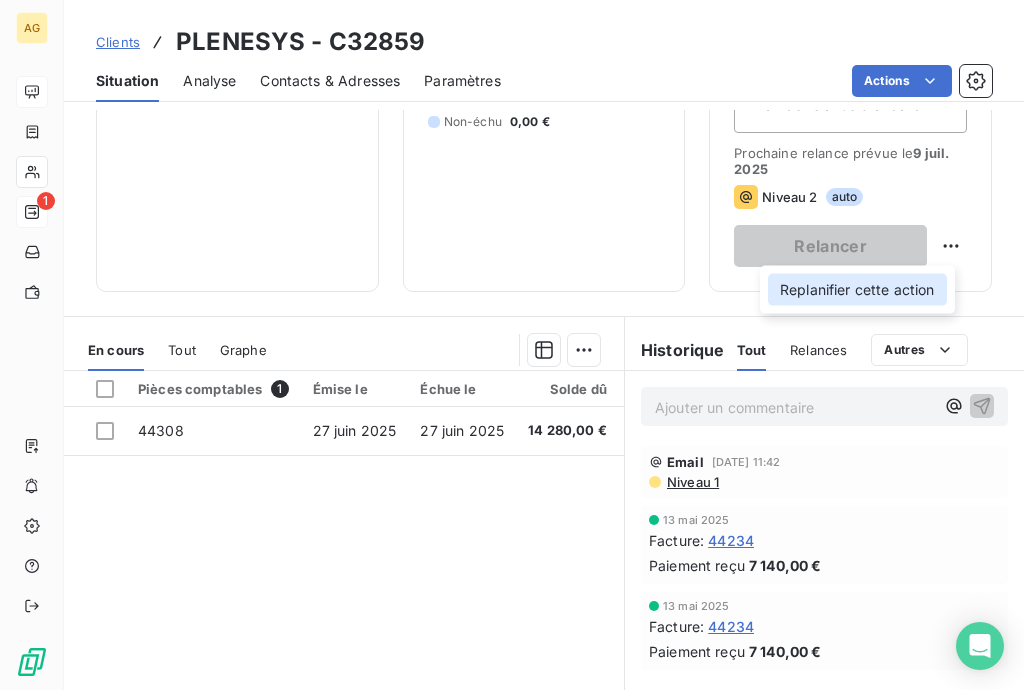 click on "Replanifier cette action" at bounding box center [857, 290] 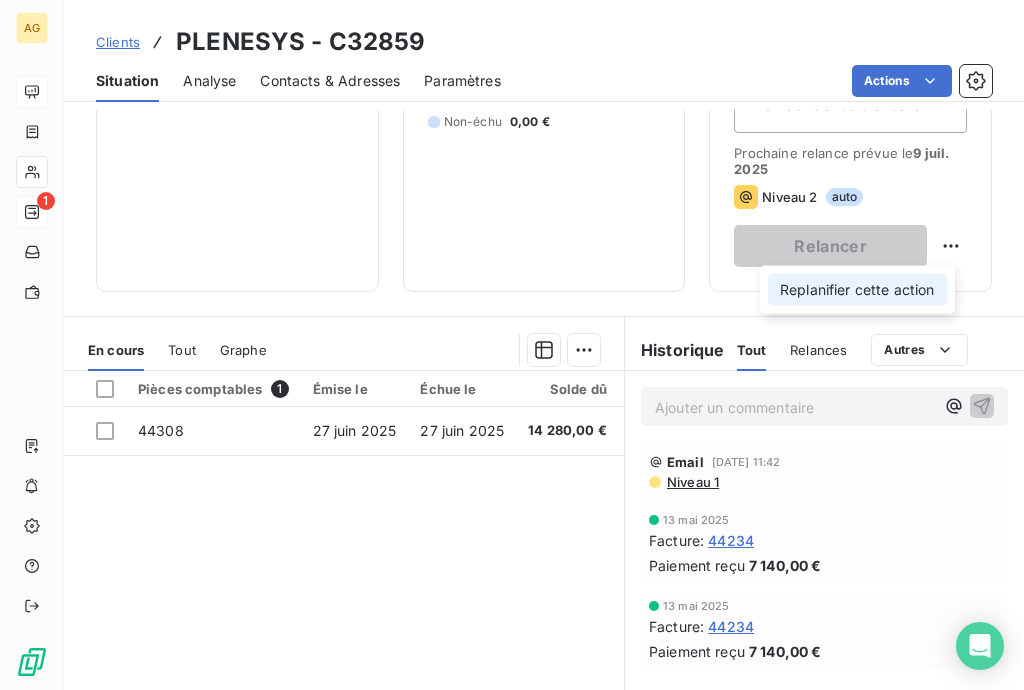 select on "6" 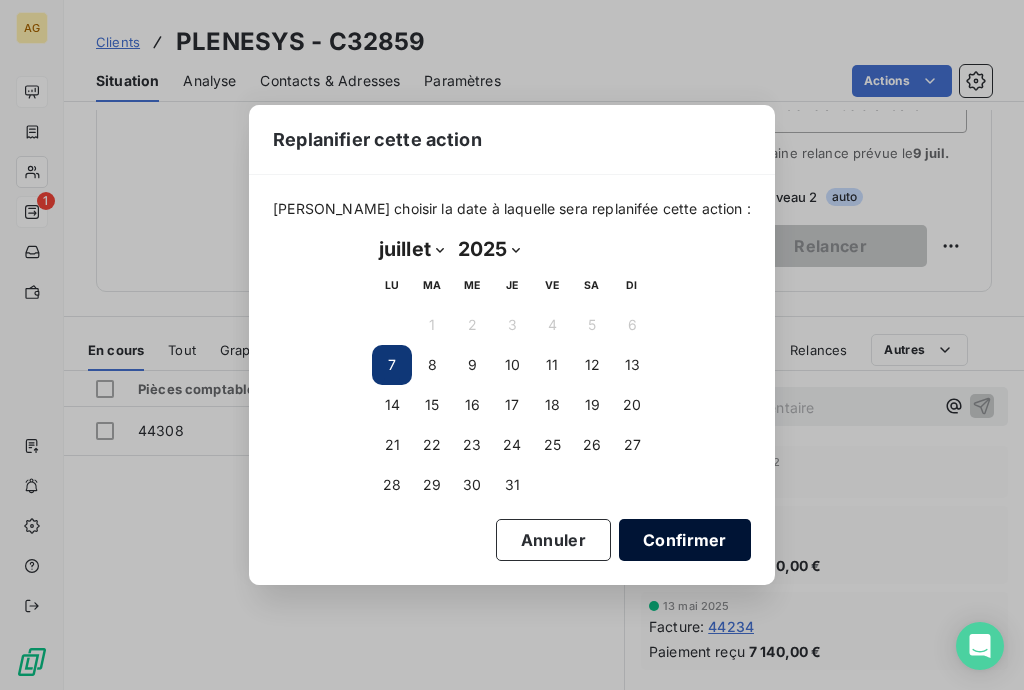 click on "Confirmer" at bounding box center [685, 540] 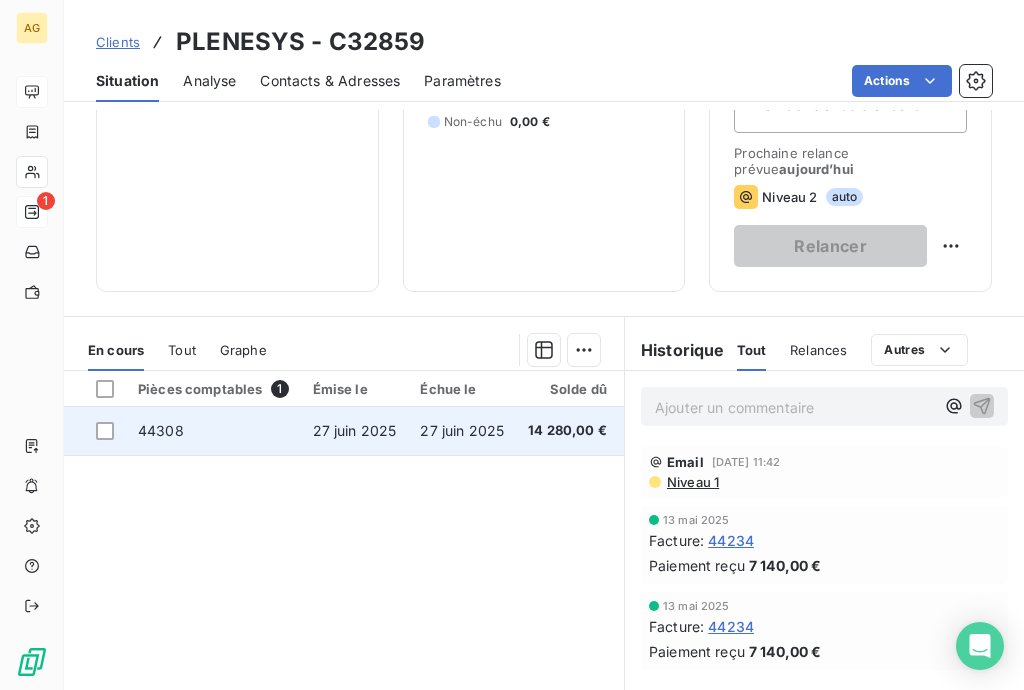 click on "27 juin 2025" at bounding box center (462, 430) 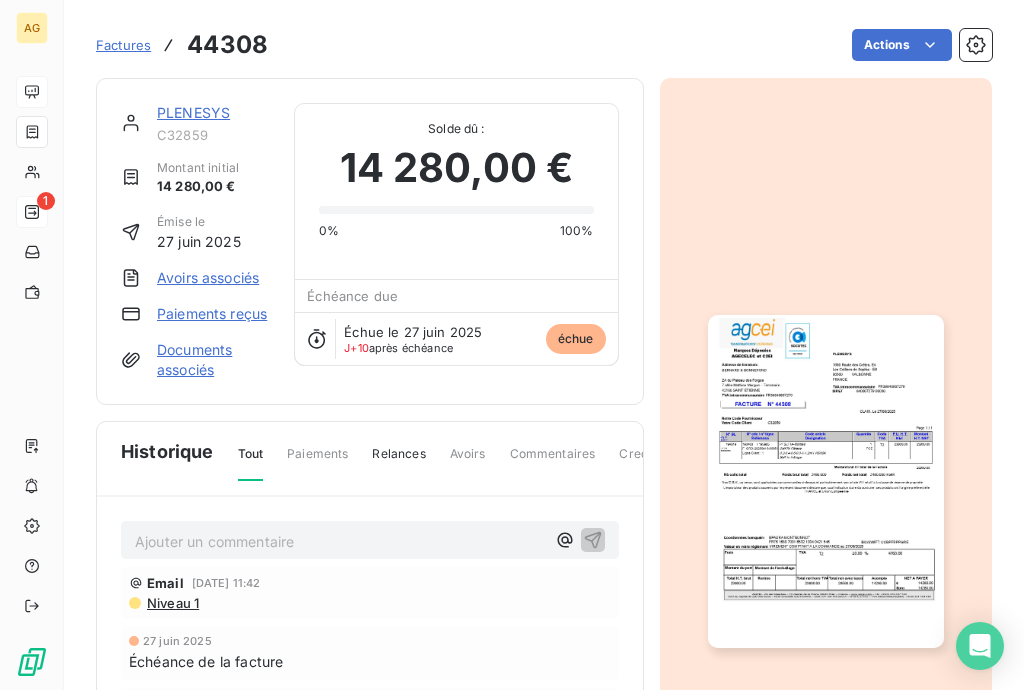 scroll, scrollTop: 80, scrollLeft: 0, axis: vertical 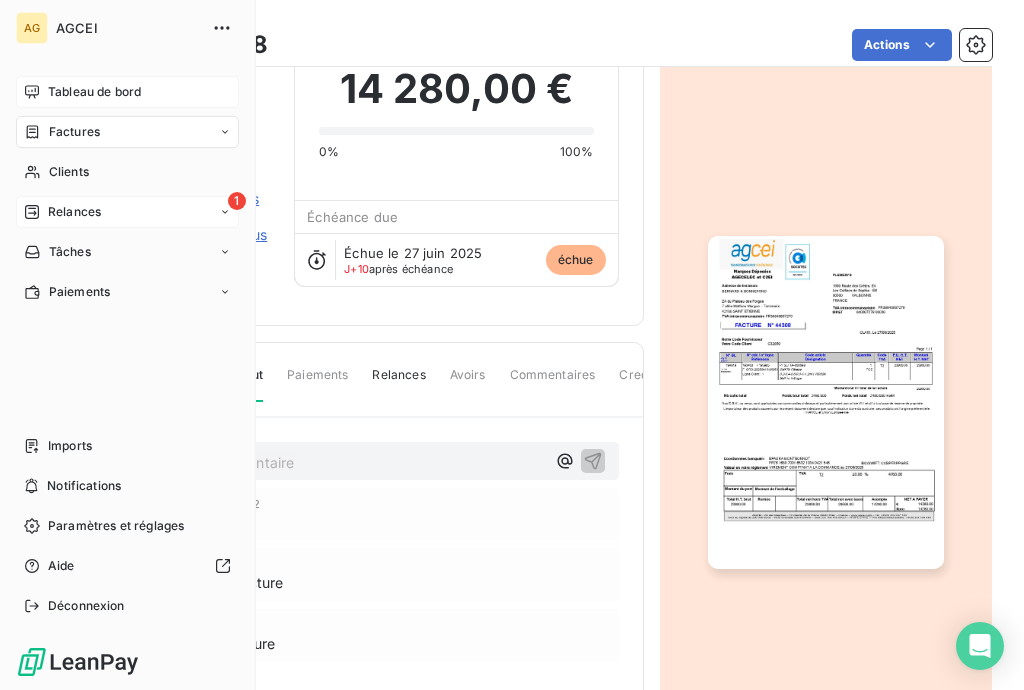 drag, startPoint x: 75, startPoint y: 92, endPoint x: 105, endPoint y: 101, distance: 31.320919 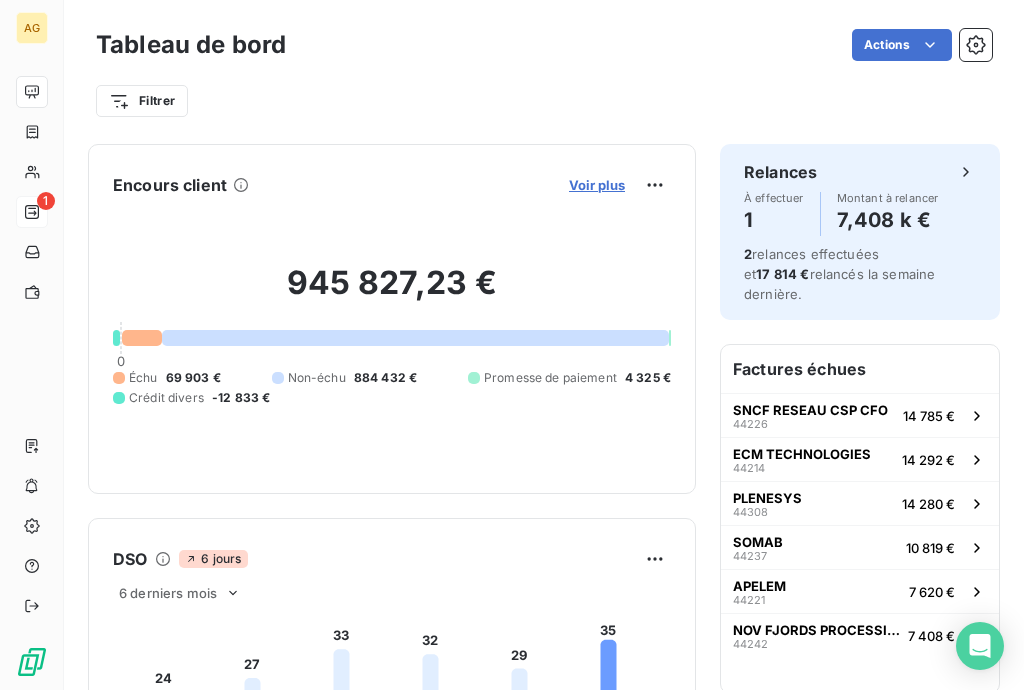 click on "Voir plus" at bounding box center [597, 185] 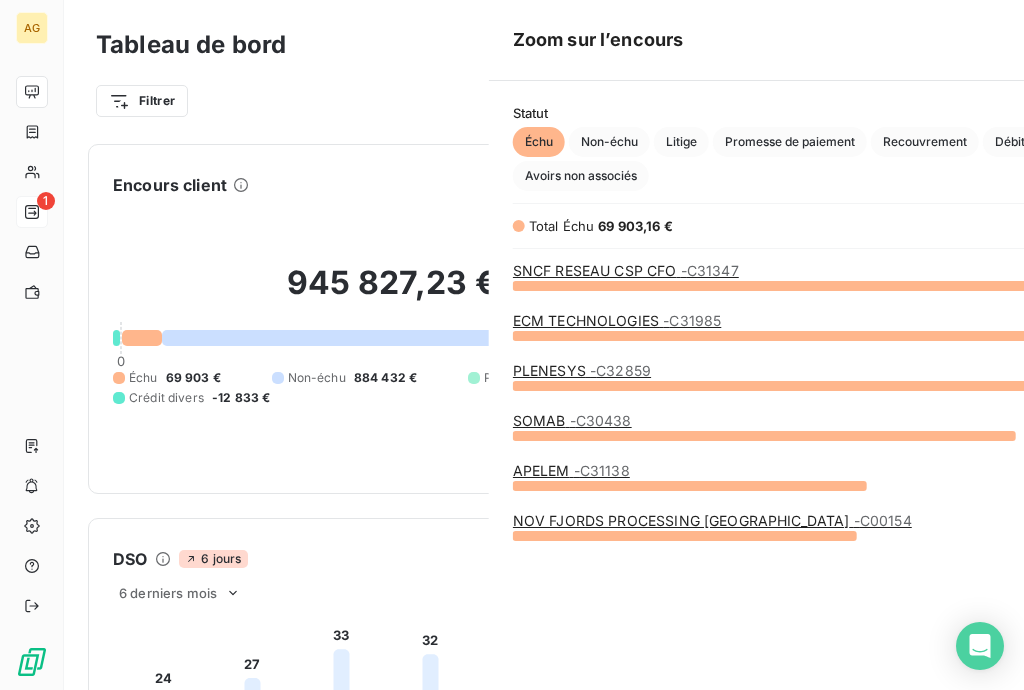scroll, scrollTop: 12, scrollLeft: 12, axis: both 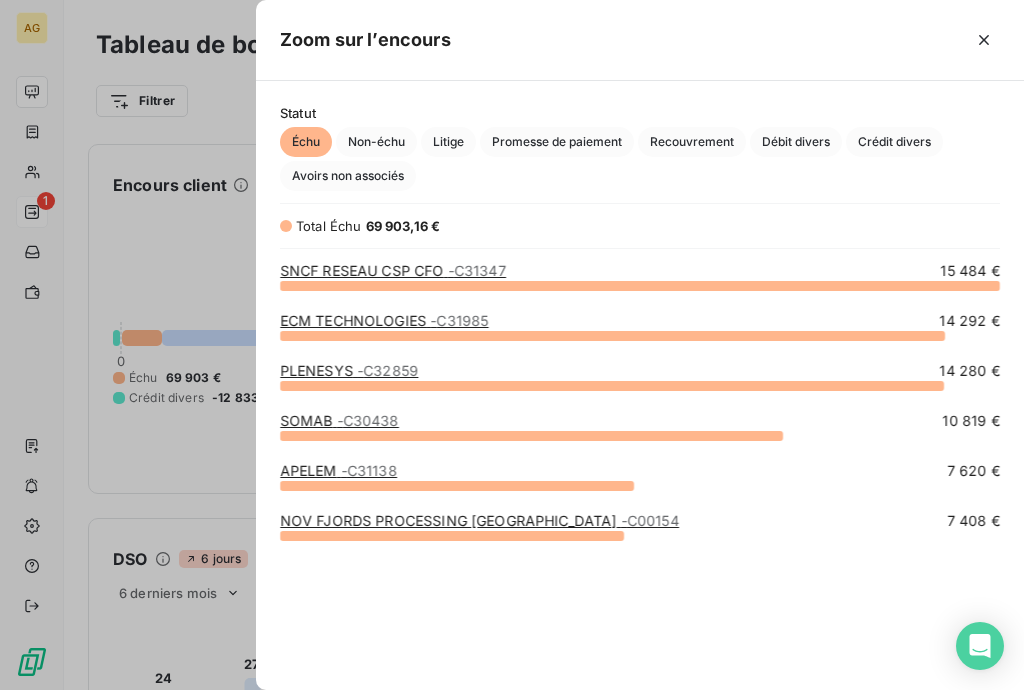 click on "SNCF RESEAU CSP CFO   -  C31347" at bounding box center [393, 270] 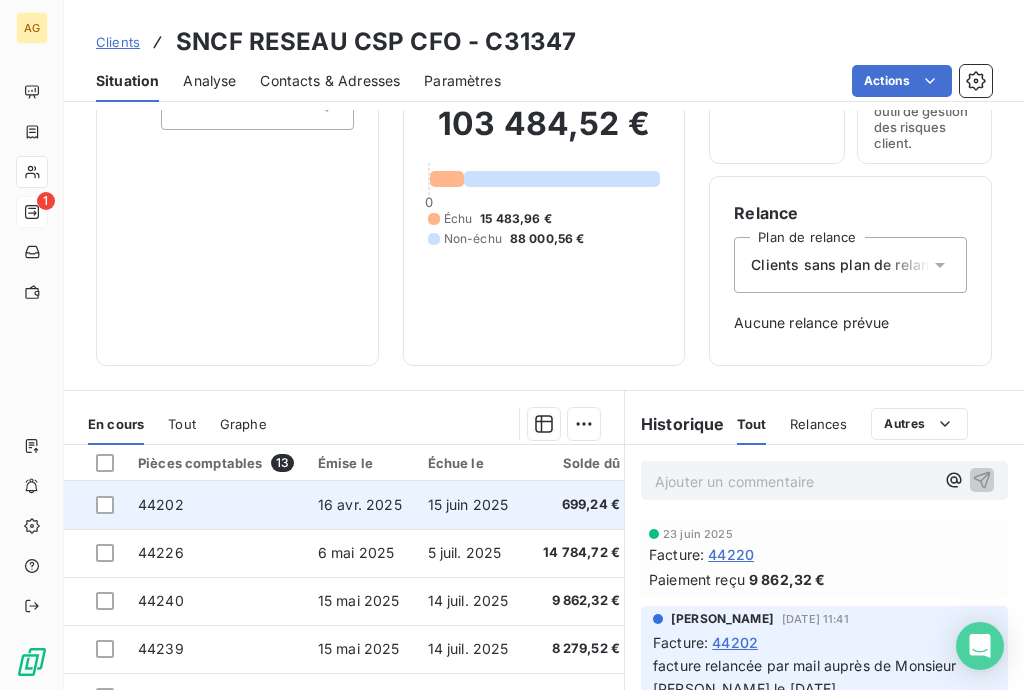 scroll, scrollTop: 240, scrollLeft: 0, axis: vertical 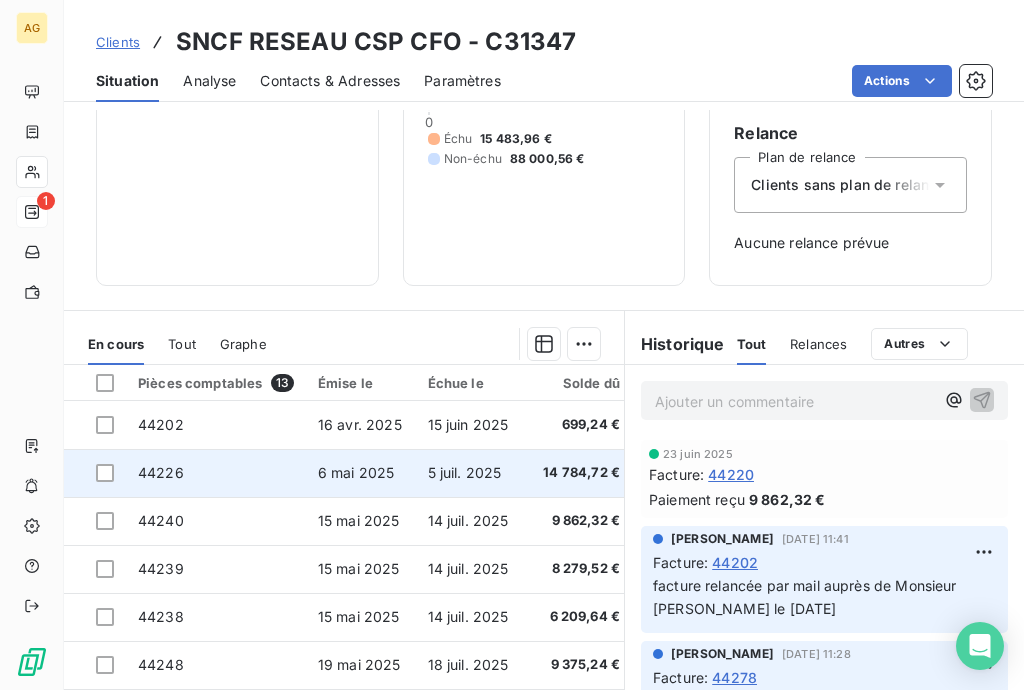 click on "6 mai 2025" at bounding box center [356, 472] 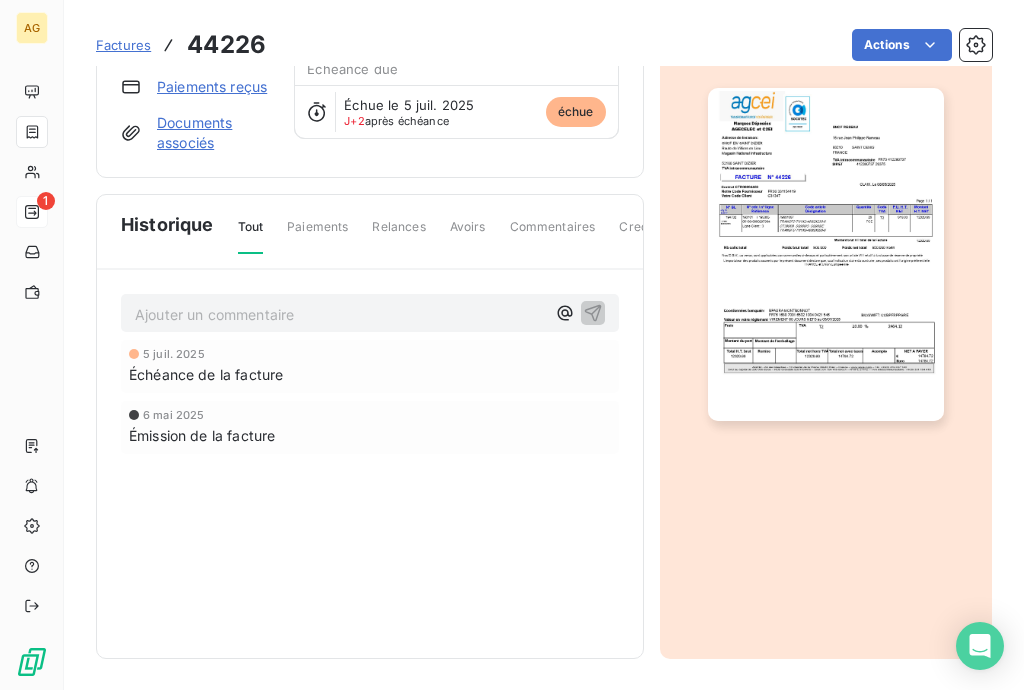 scroll, scrollTop: 0, scrollLeft: 0, axis: both 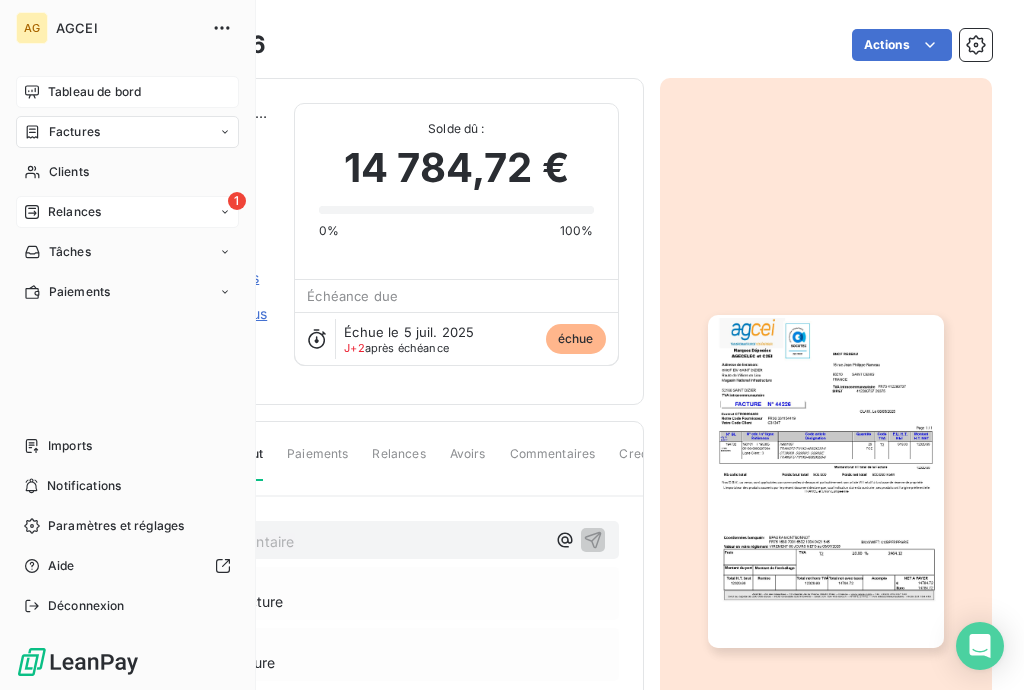 click on "Tableau de bord" at bounding box center [127, 92] 